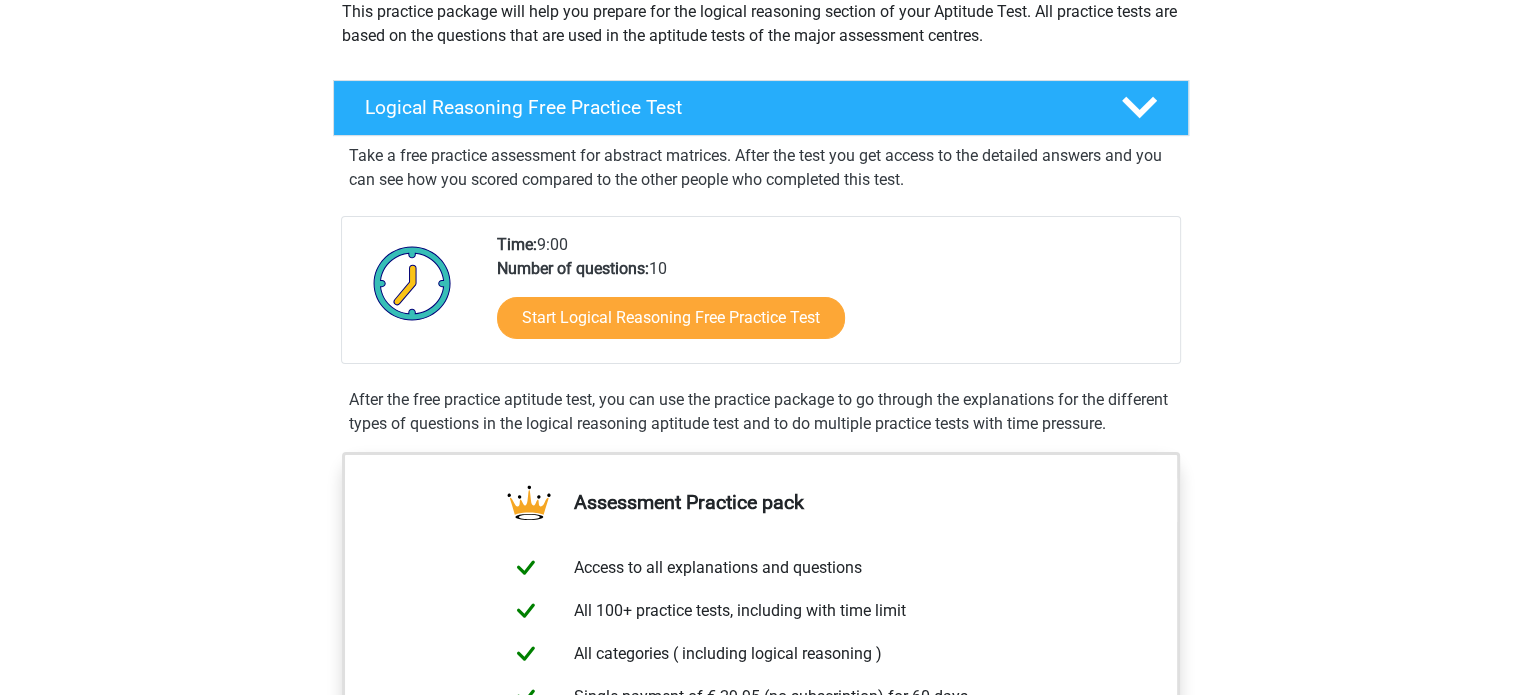 scroll, scrollTop: 83, scrollLeft: 0, axis: vertical 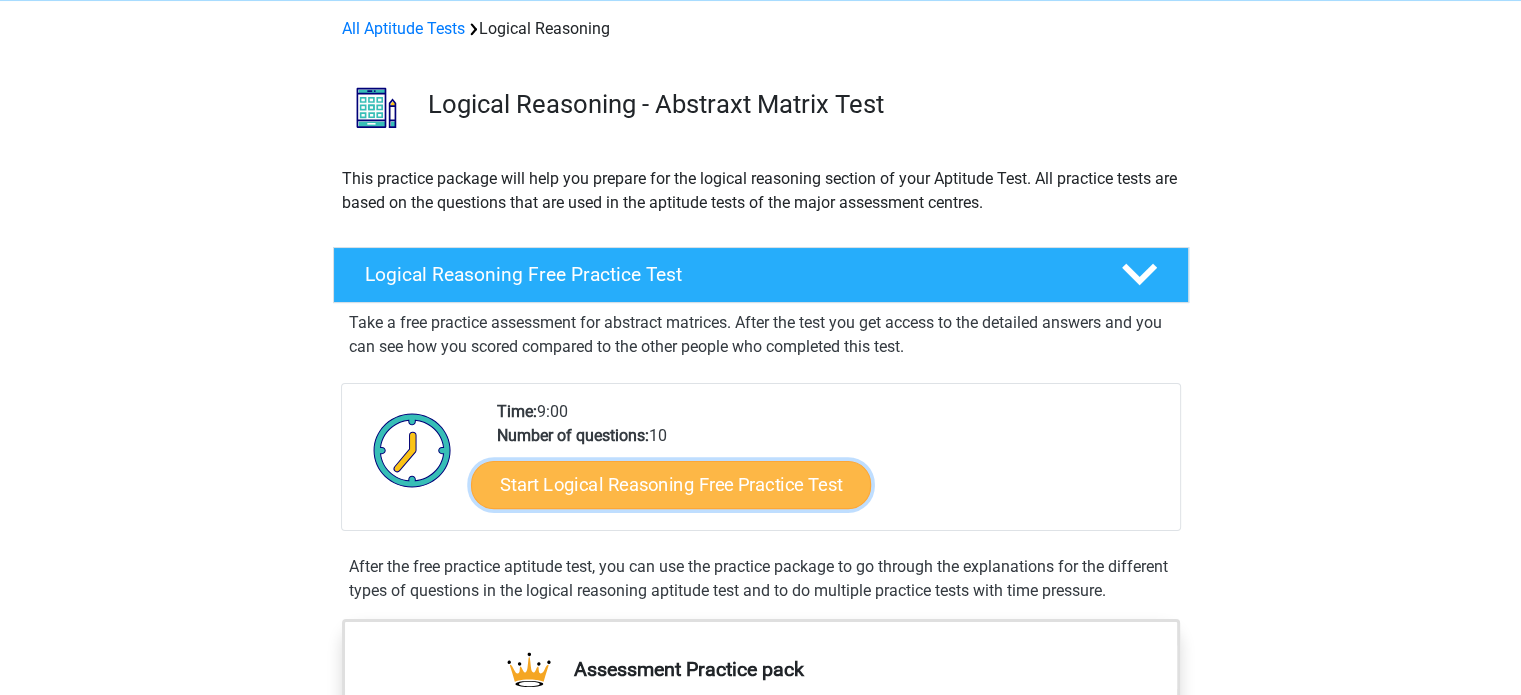 click on "Start Logical Reasoning
Free Practice Test" at bounding box center (671, 484) 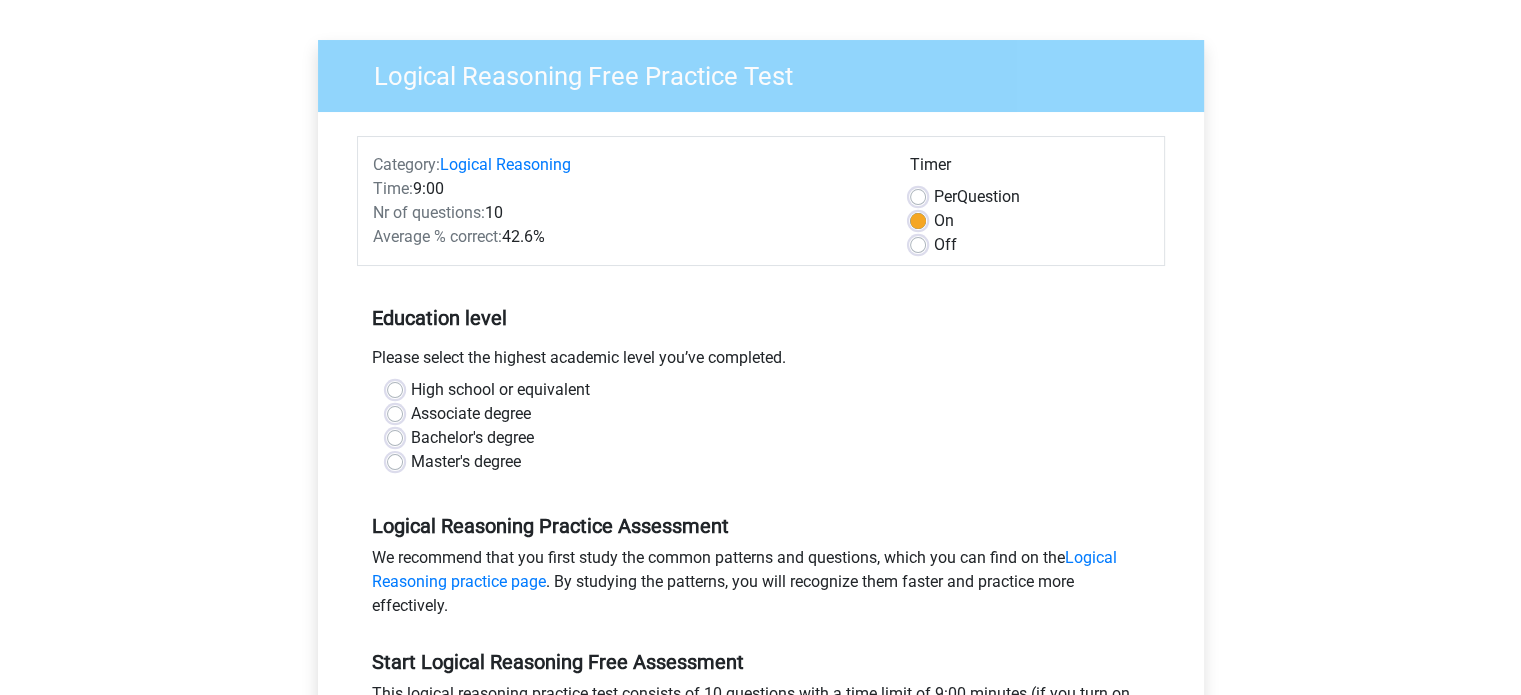 scroll, scrollTop: 128, scrollLeft: 0, axis: vertical 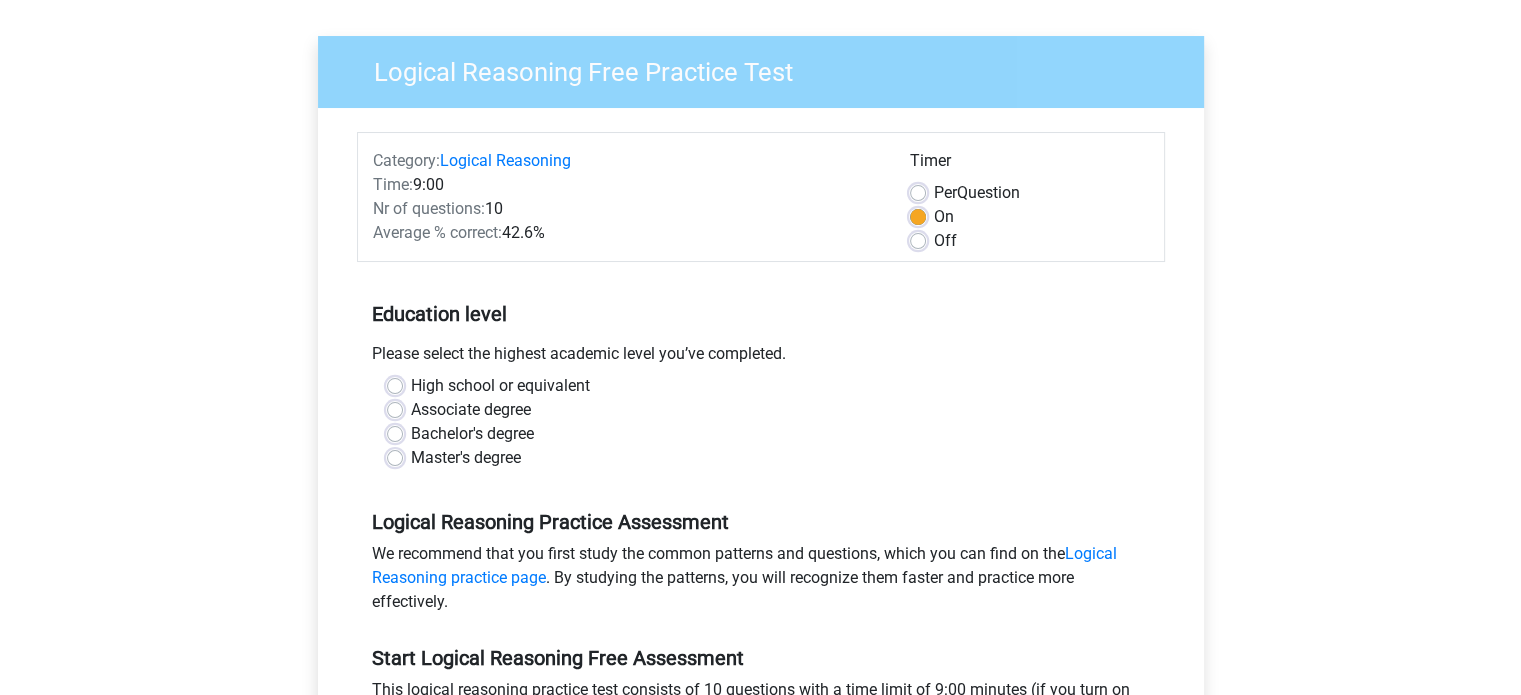 click on "Master's degree" at bounding box center (466, 458) 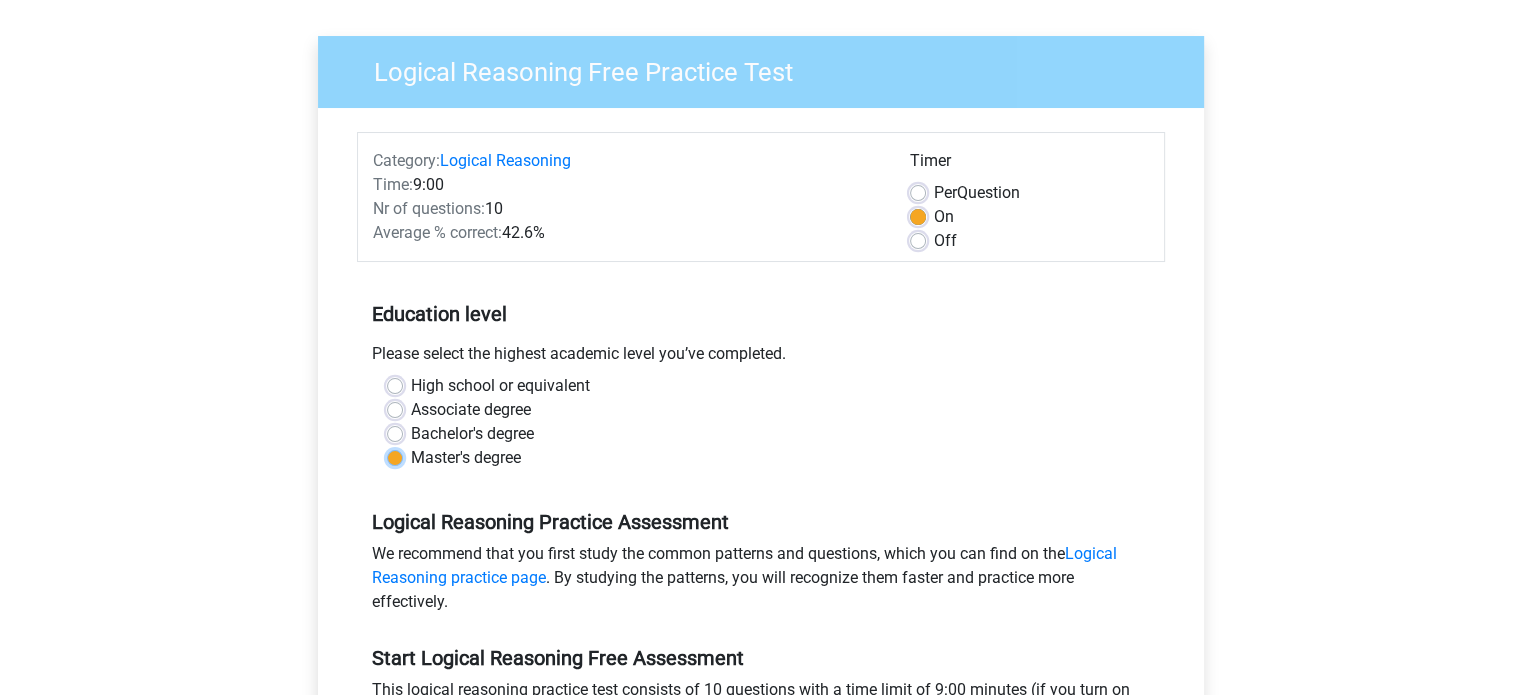 radio on "true" 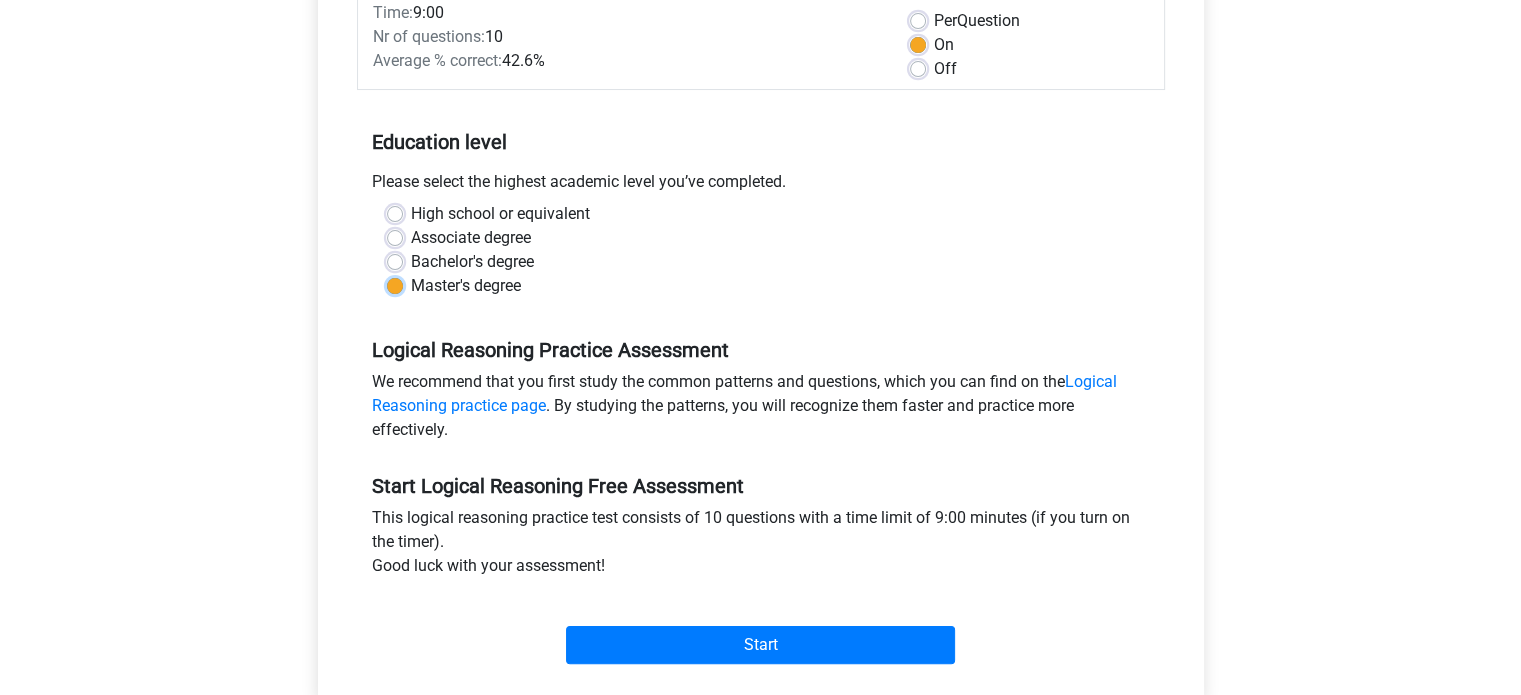 scroll, scrollTop: 328, scrollLeft: 0, axis: vertical 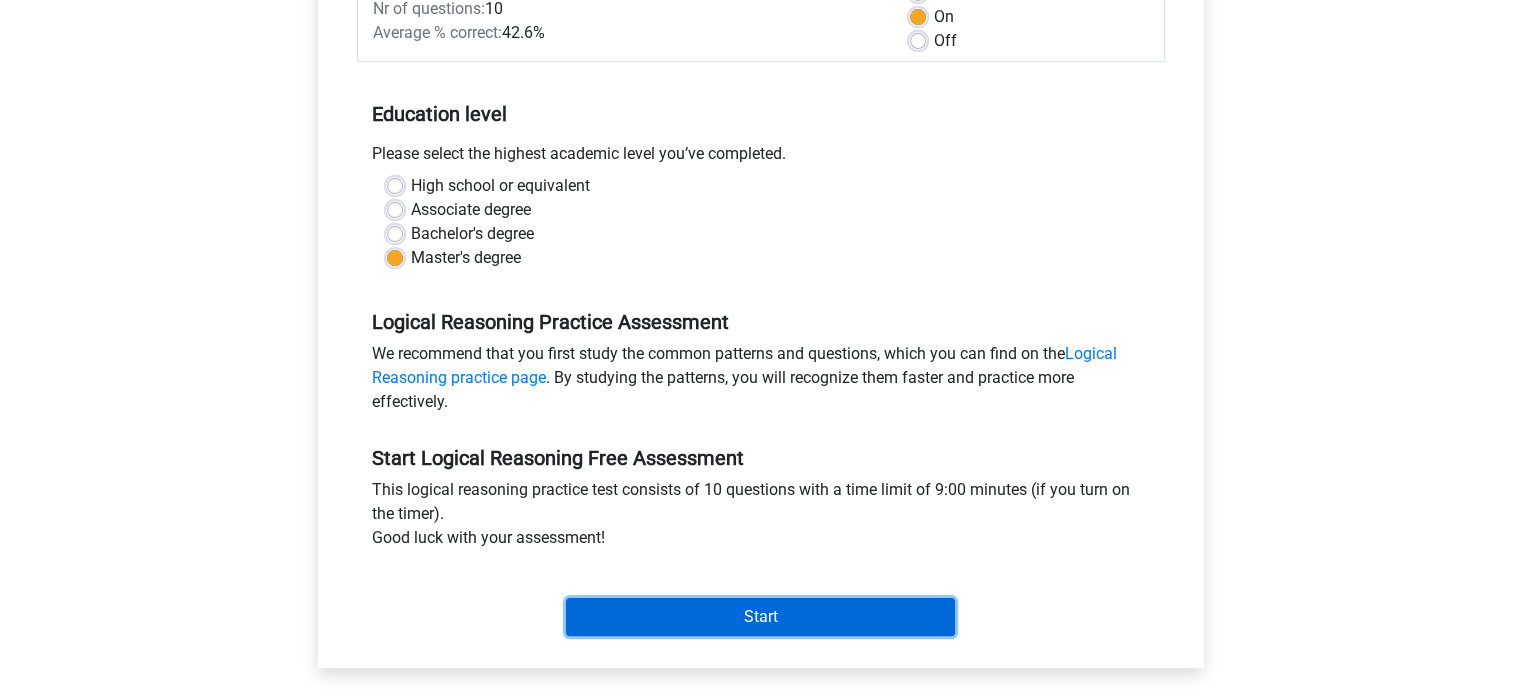 click on "Start" at bounding box center (760, 617) 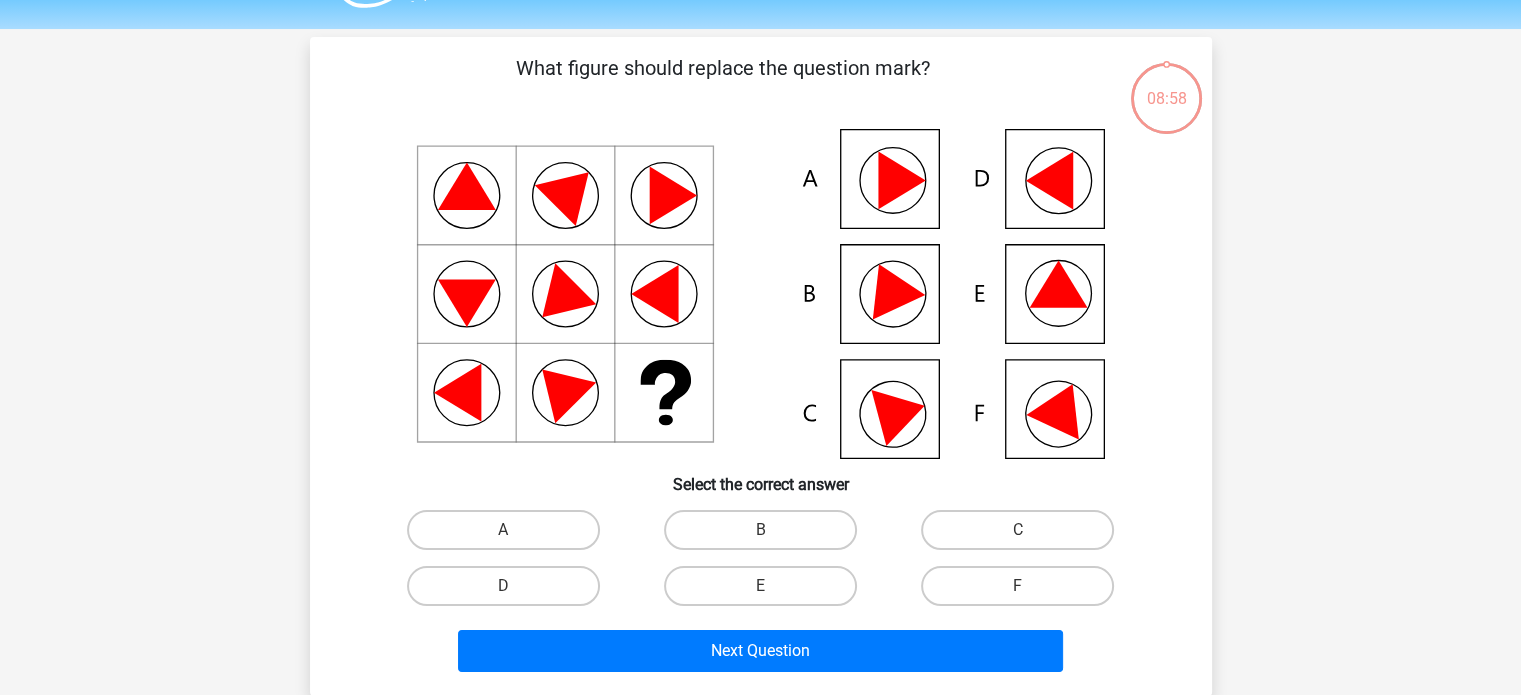 scroll, scrollTop: 51, scrollLeft: 0, axis: vertical 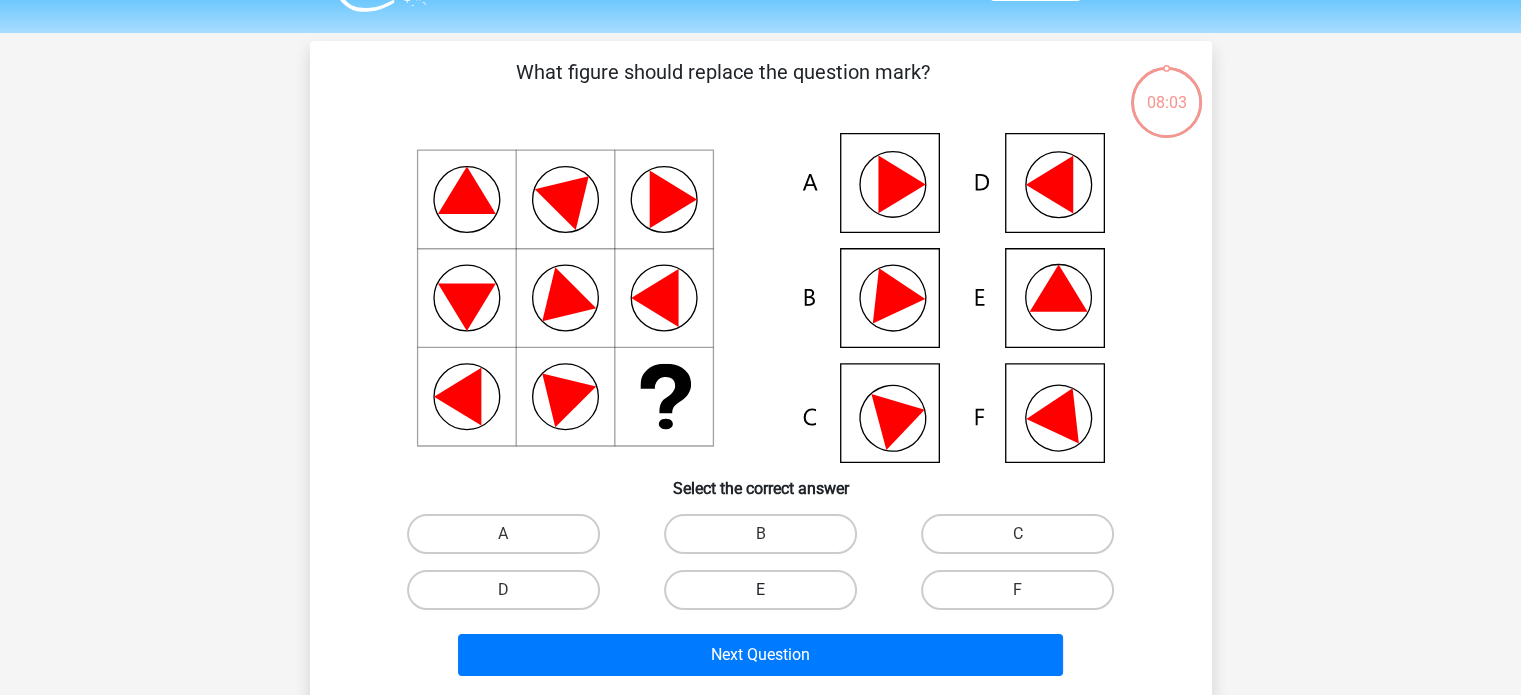 click on "E" at bounding box center [760, 590] 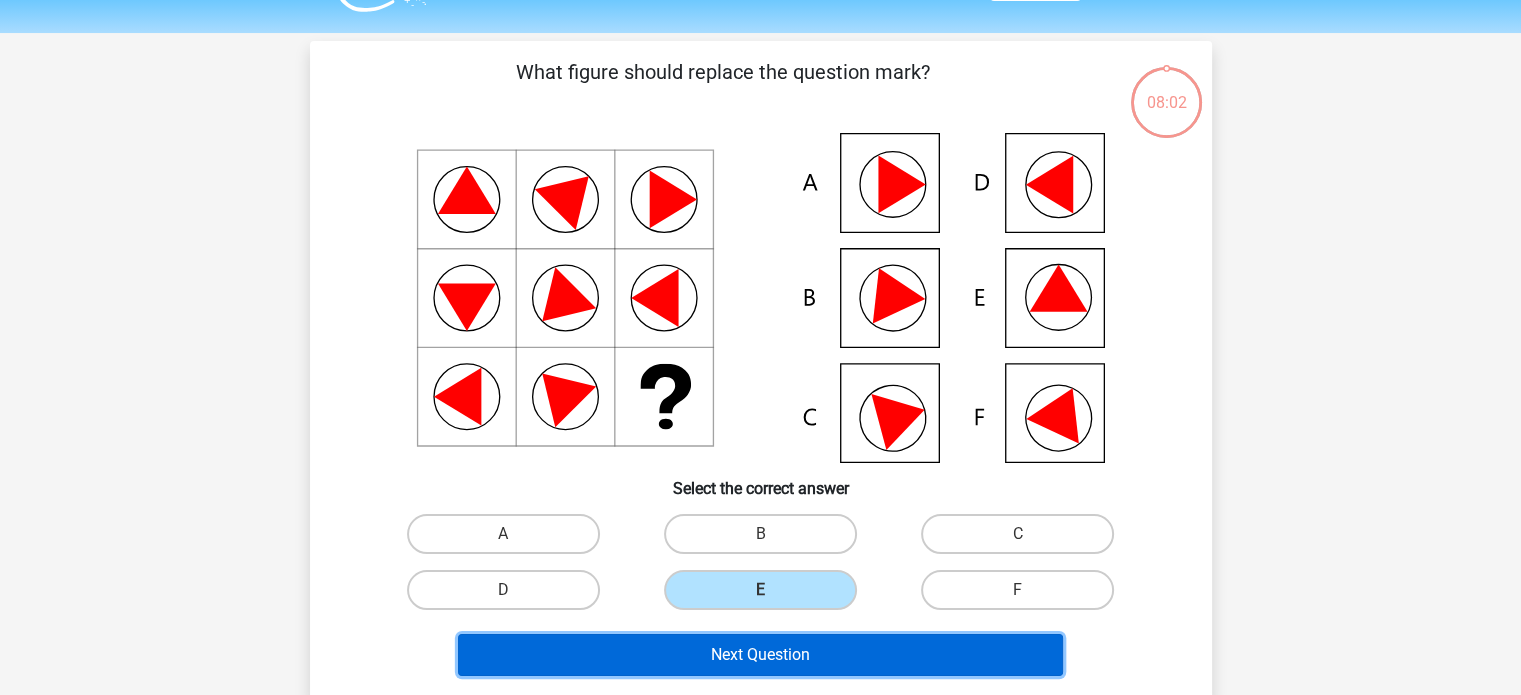 click on "Next Question" at bounding box center (760, 655) 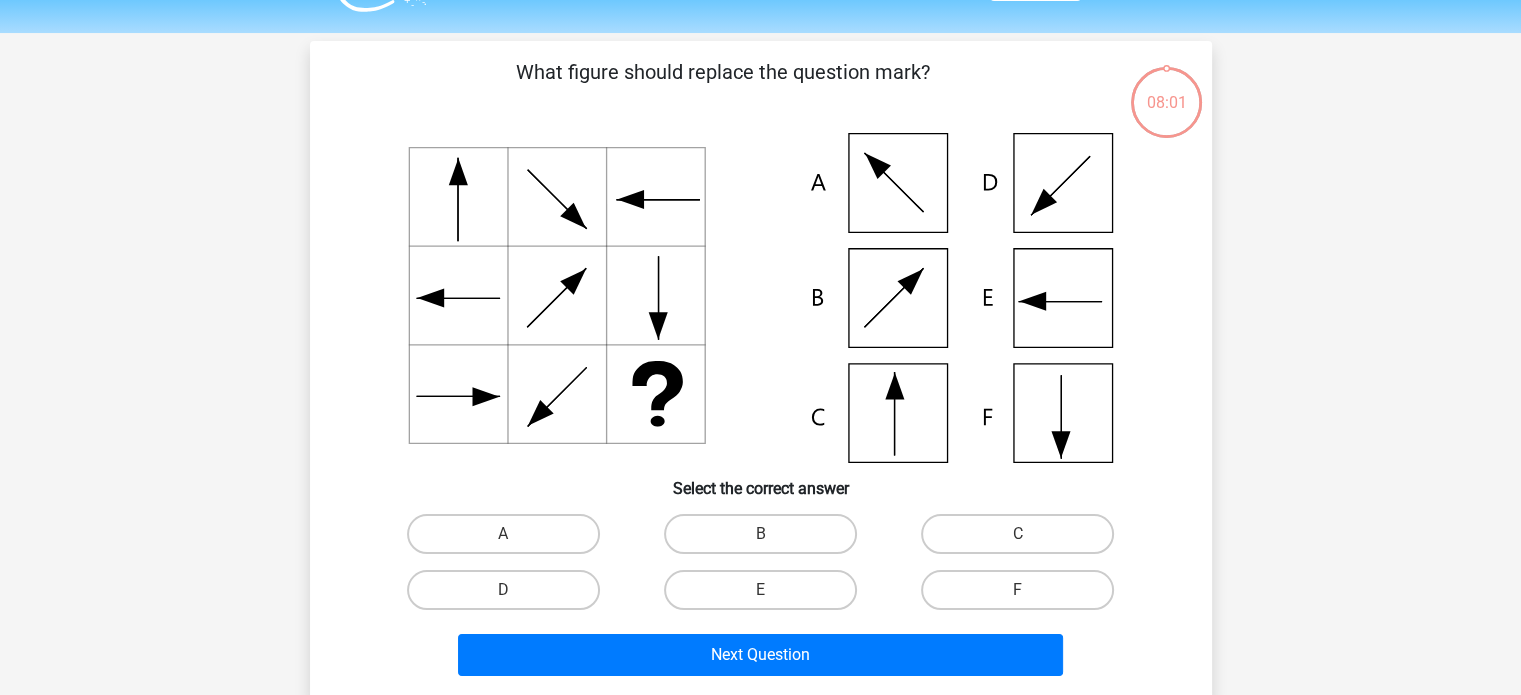 scroll, scrollTop: 92, scrollLeft: 0, axis: vertical 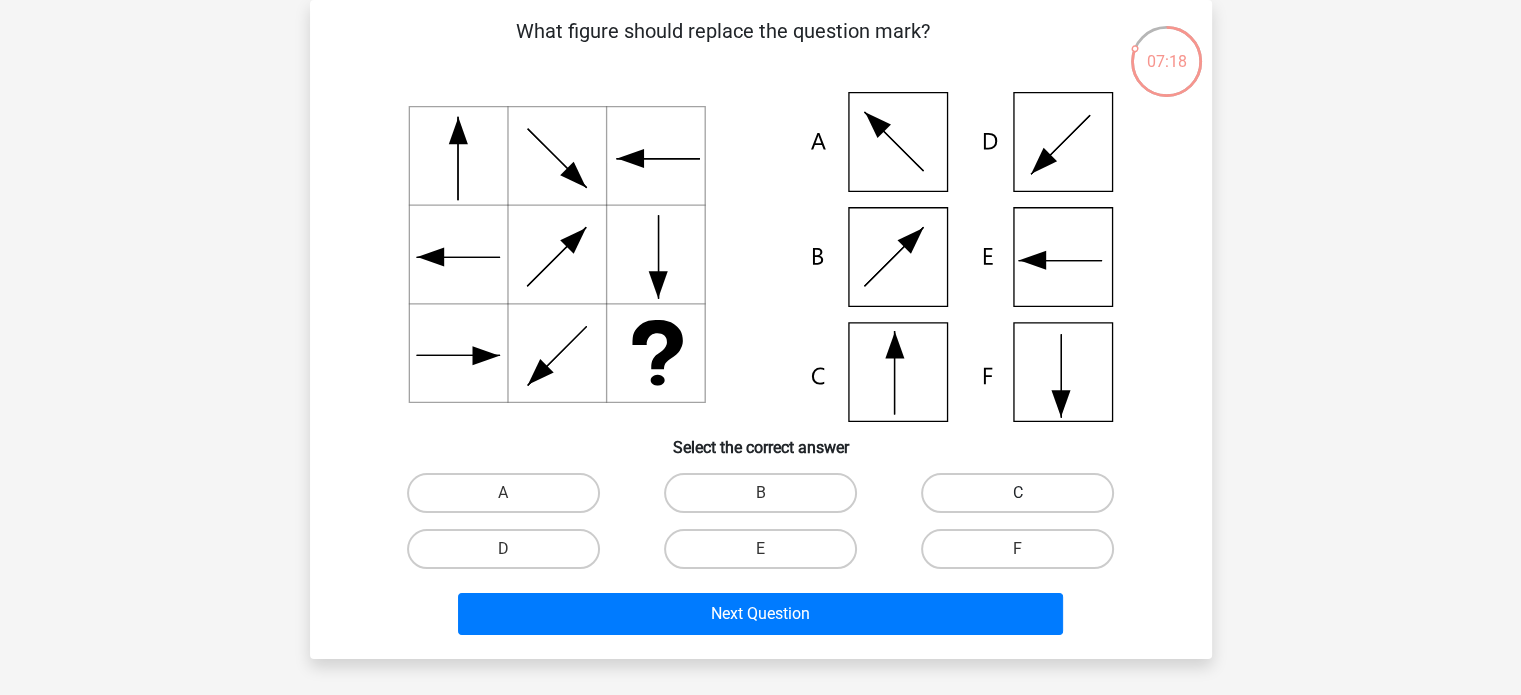 click on "C" at bounding box center [1017, 493] 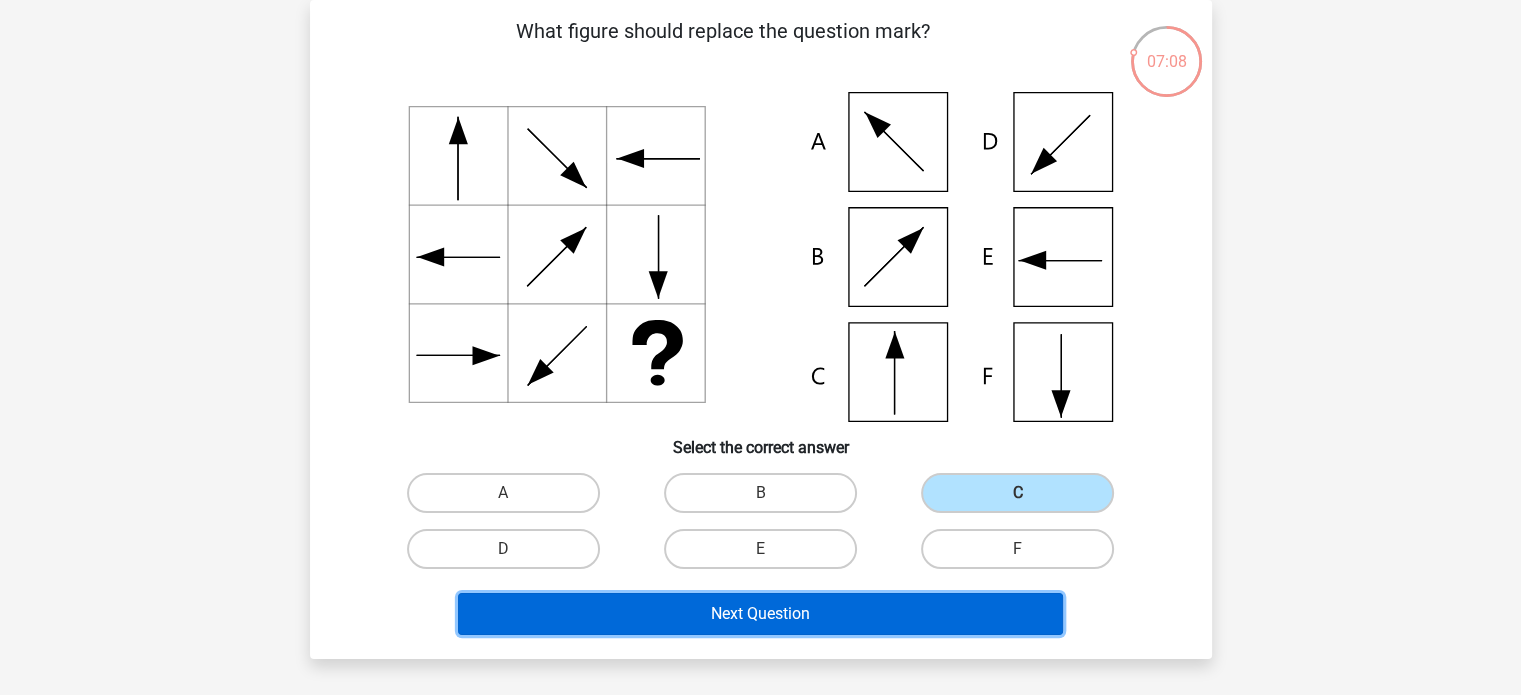 click on "Next Question" at bounding box center (760, 614) 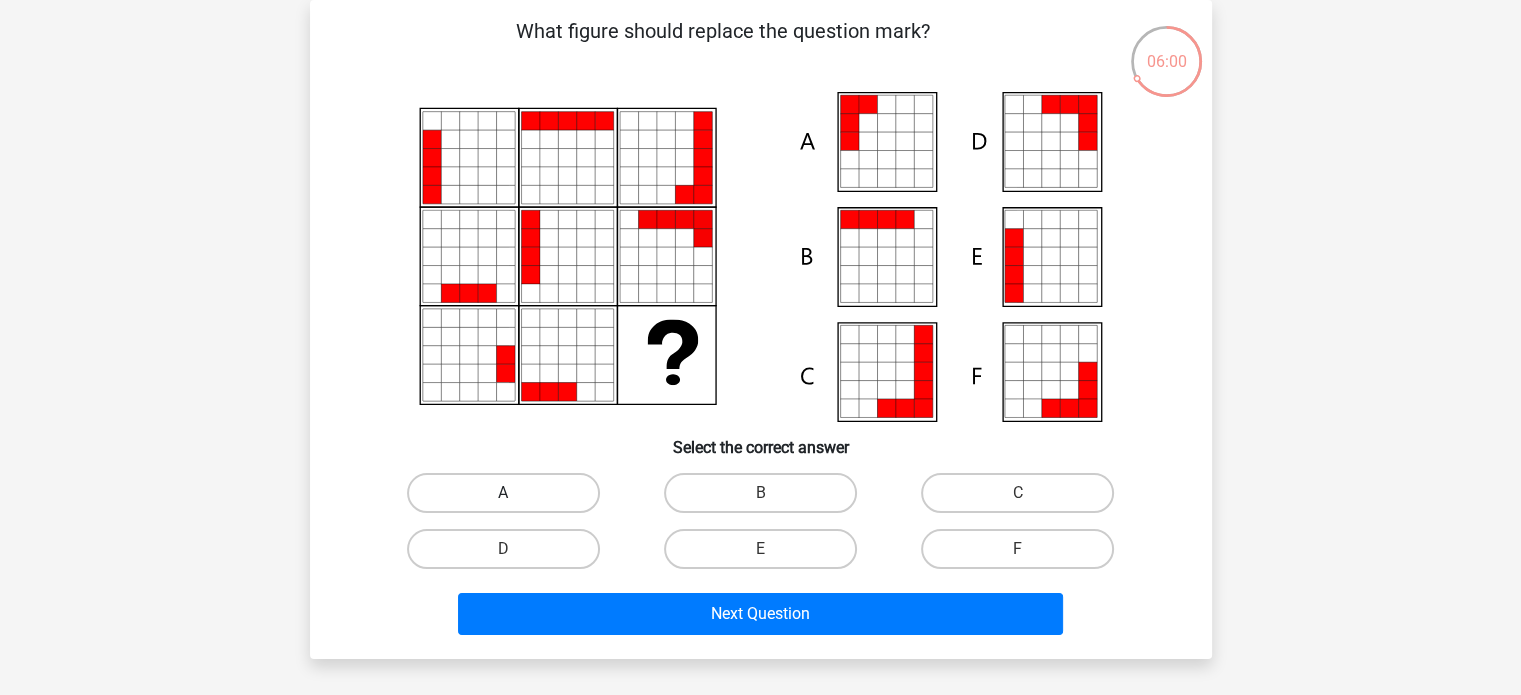 click on "A" at bounding box center [503, 493] 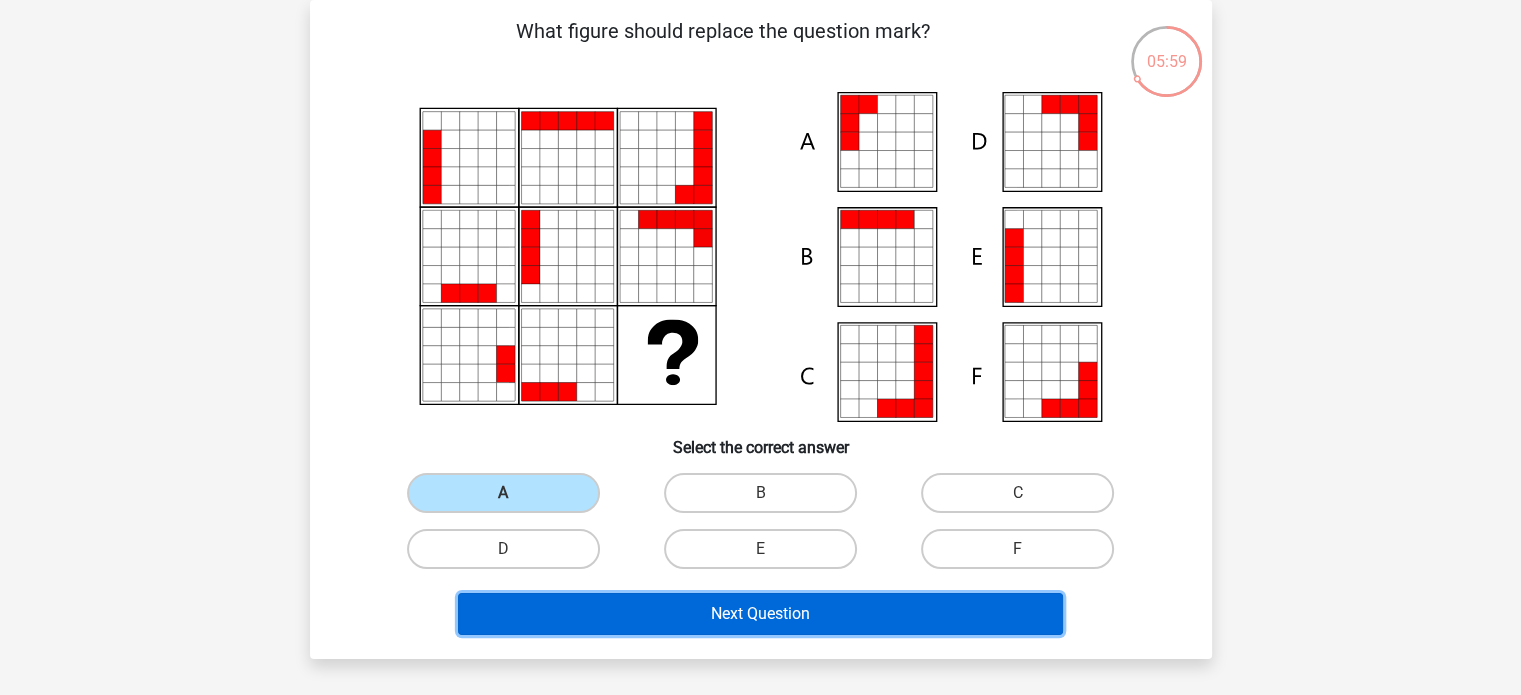 click on "Next Question" at bounding box center (760, 614) 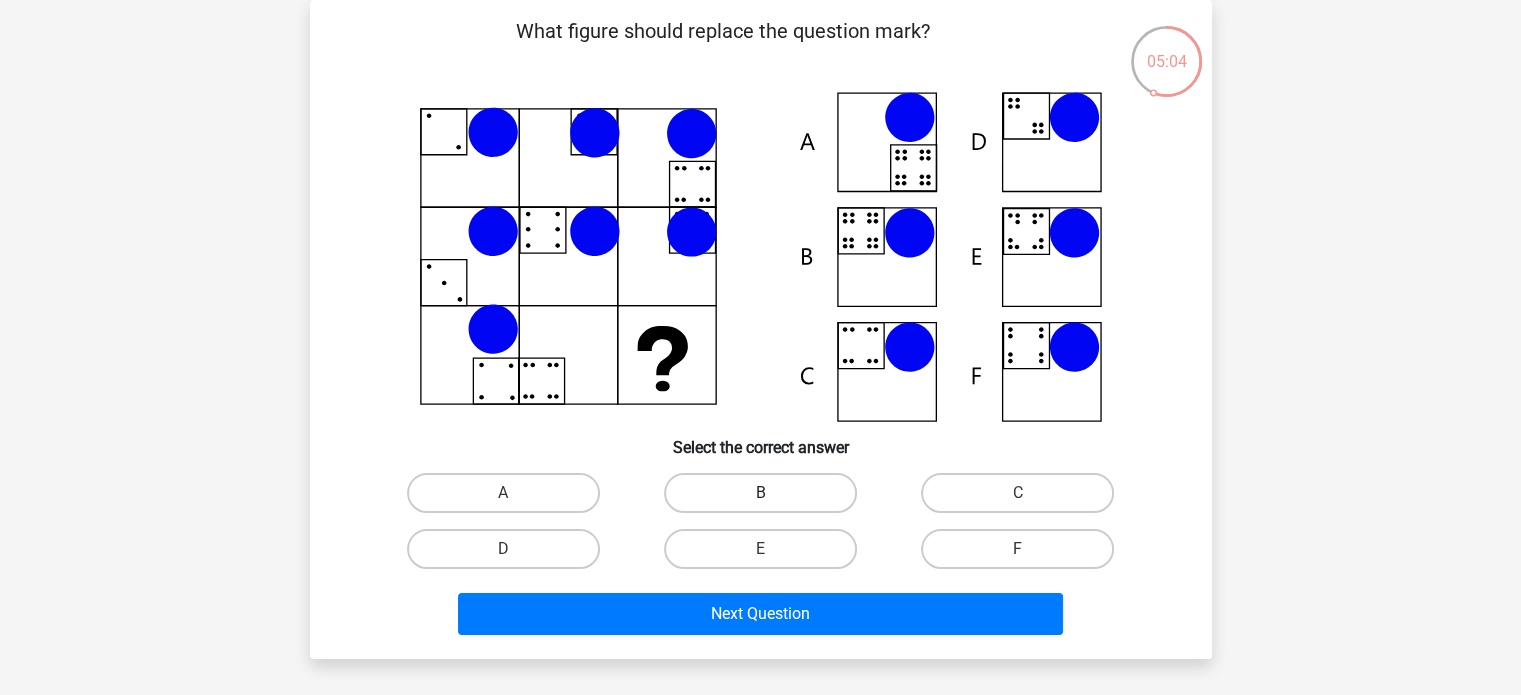 click on "B" at bounding box center [760, 493] 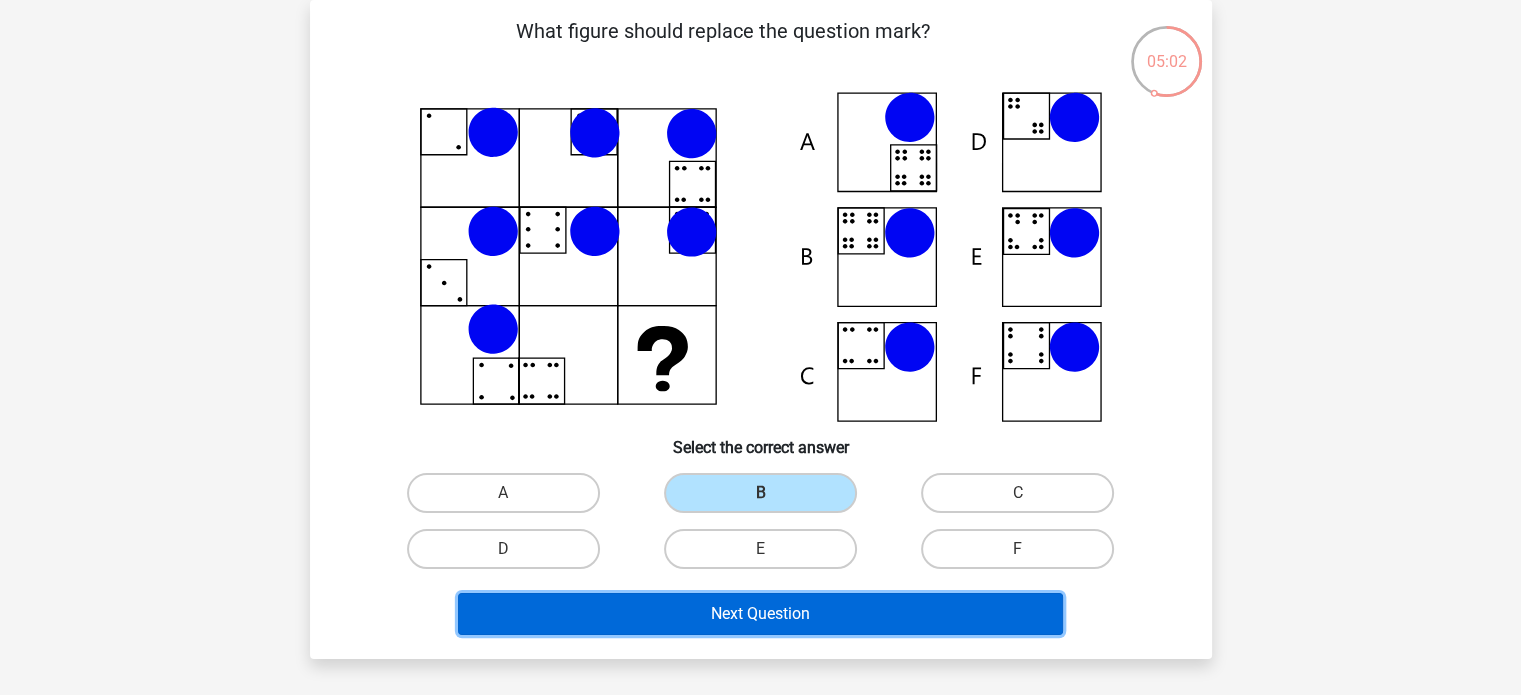 click on "Next Question" at bounding box center (760, 614) 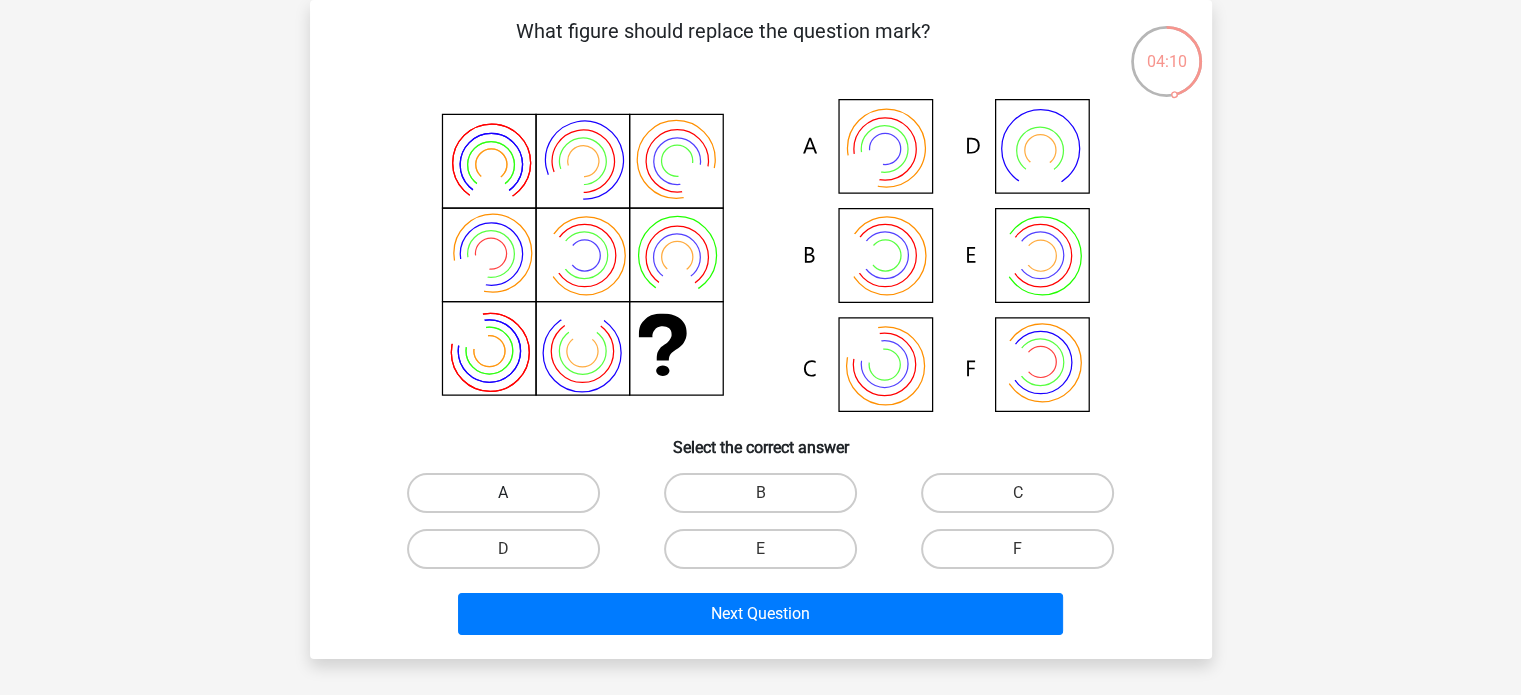 click on "A" at bounding box center [503, 493] 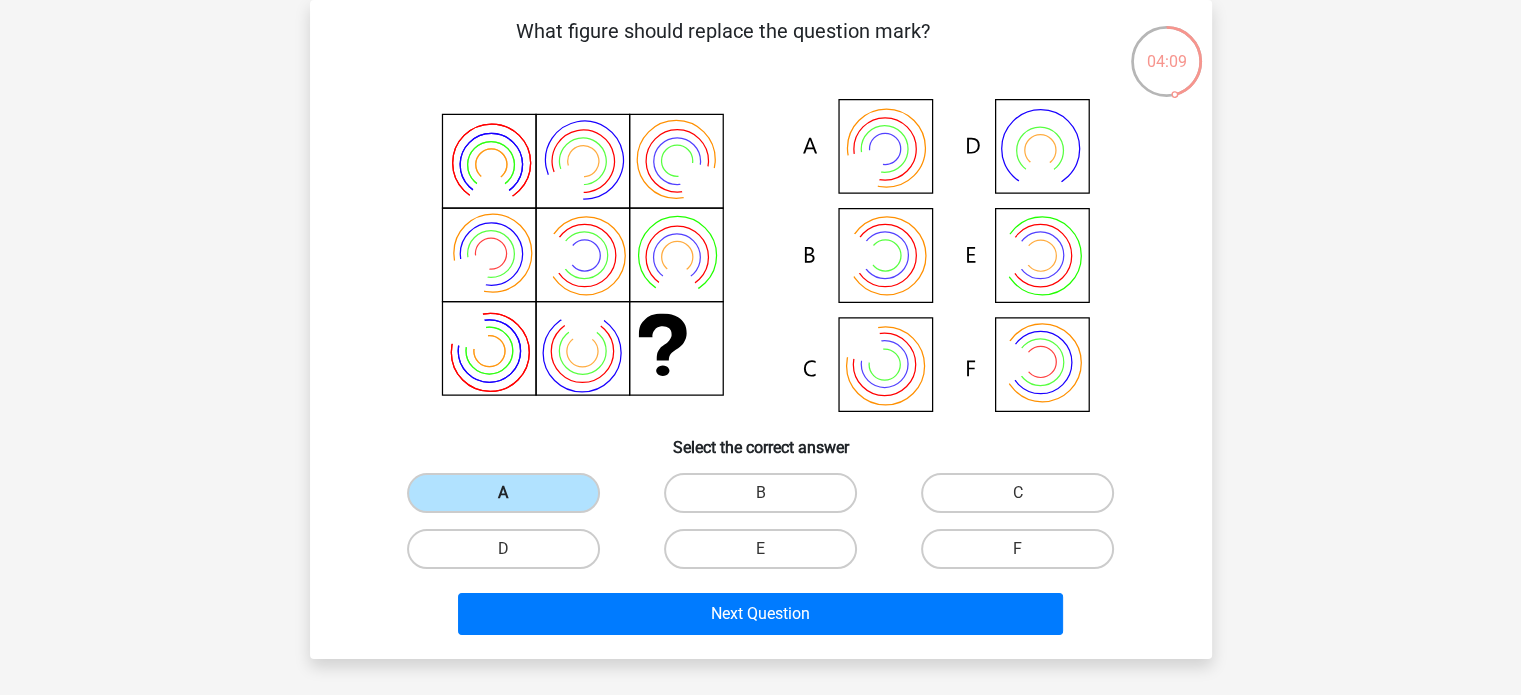 click on "A" at bounding box center (503, 493) 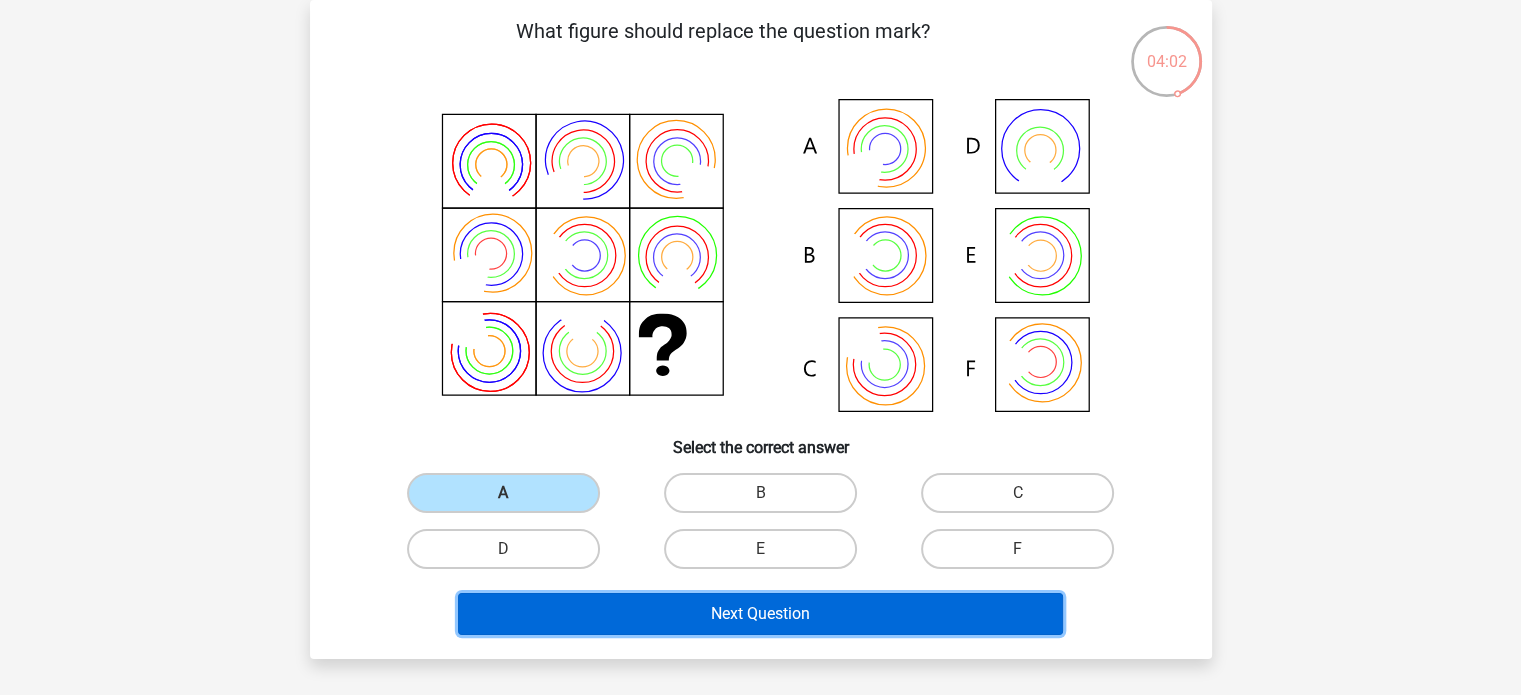 click on "Next Question" at bounding box center (760, 614) 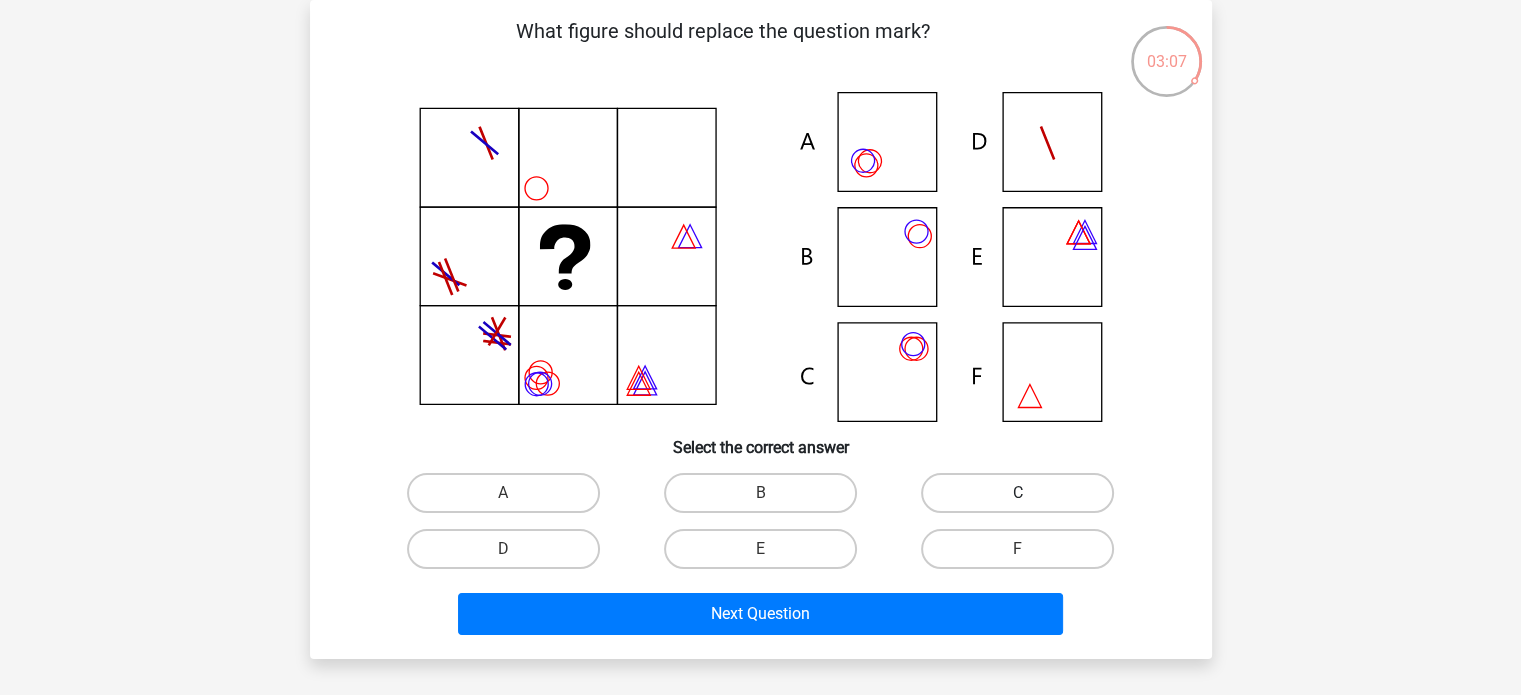 click on "C" at bounding box center [1017, 493] 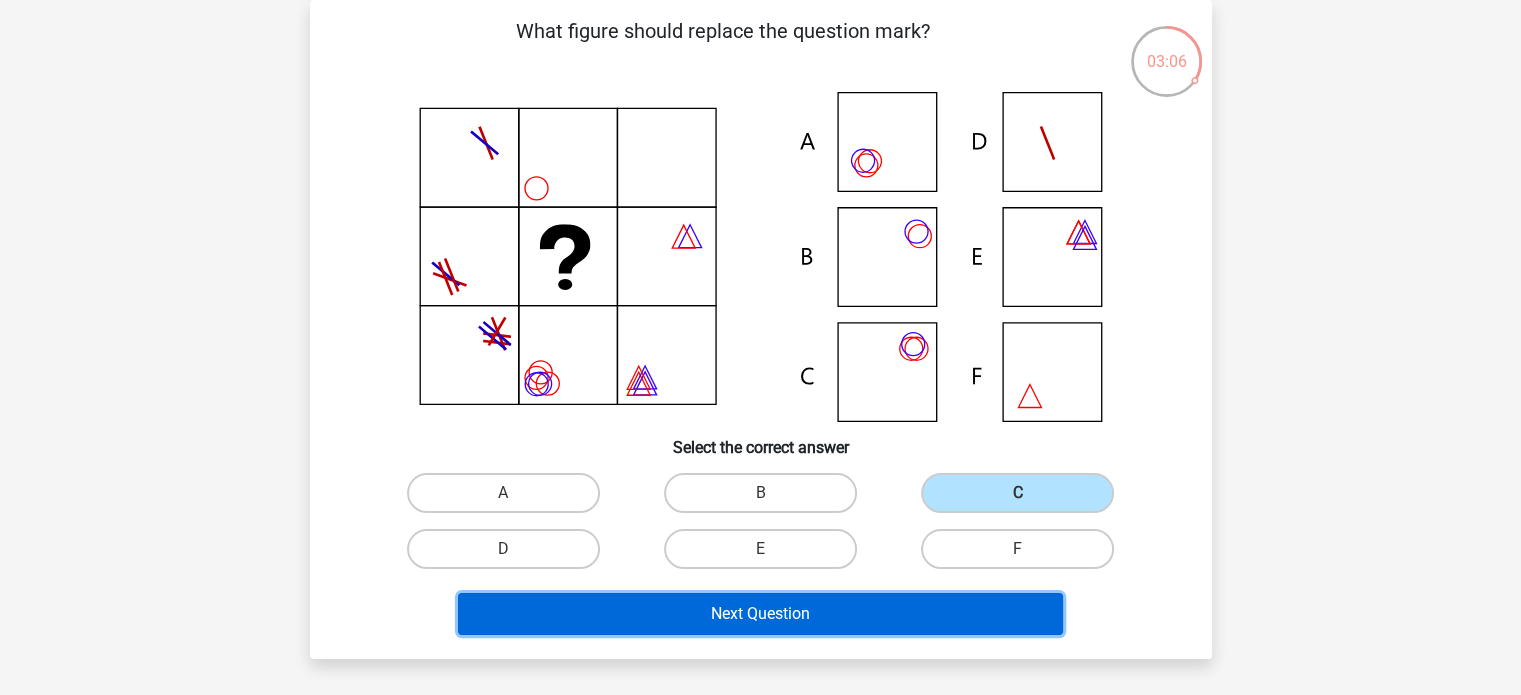 click on "Next Question" at bounding box center [760, 614] 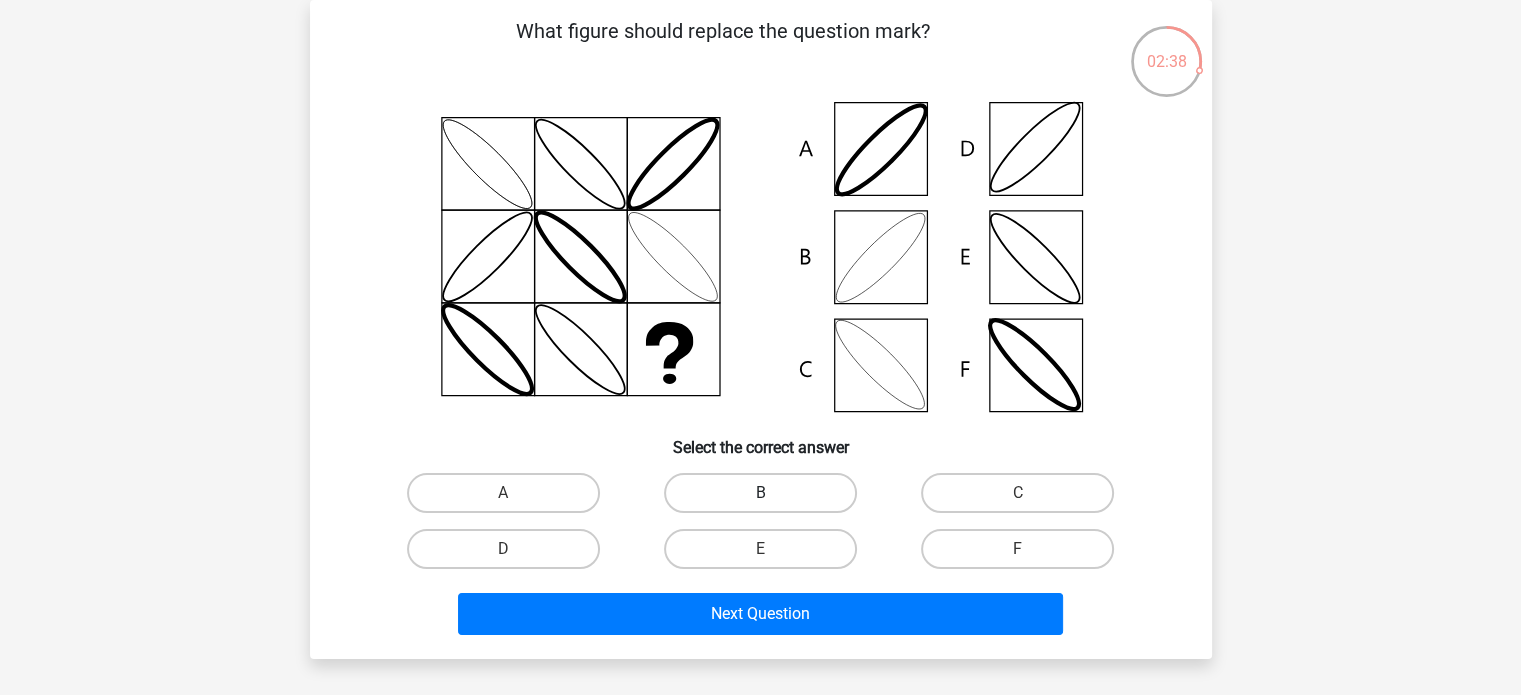 click on "B" at bounding box center [760, 493] 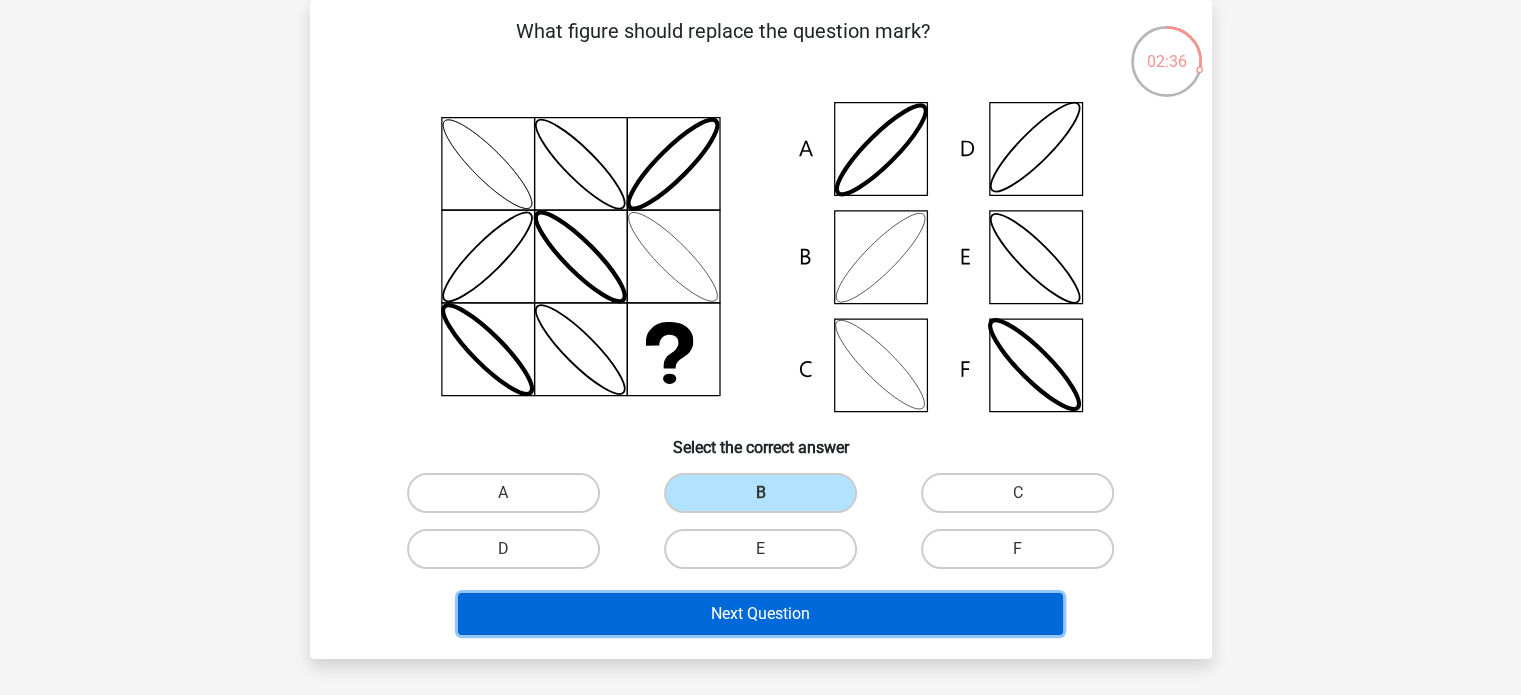 click on "Next Question" at bounding box center [760, 614] 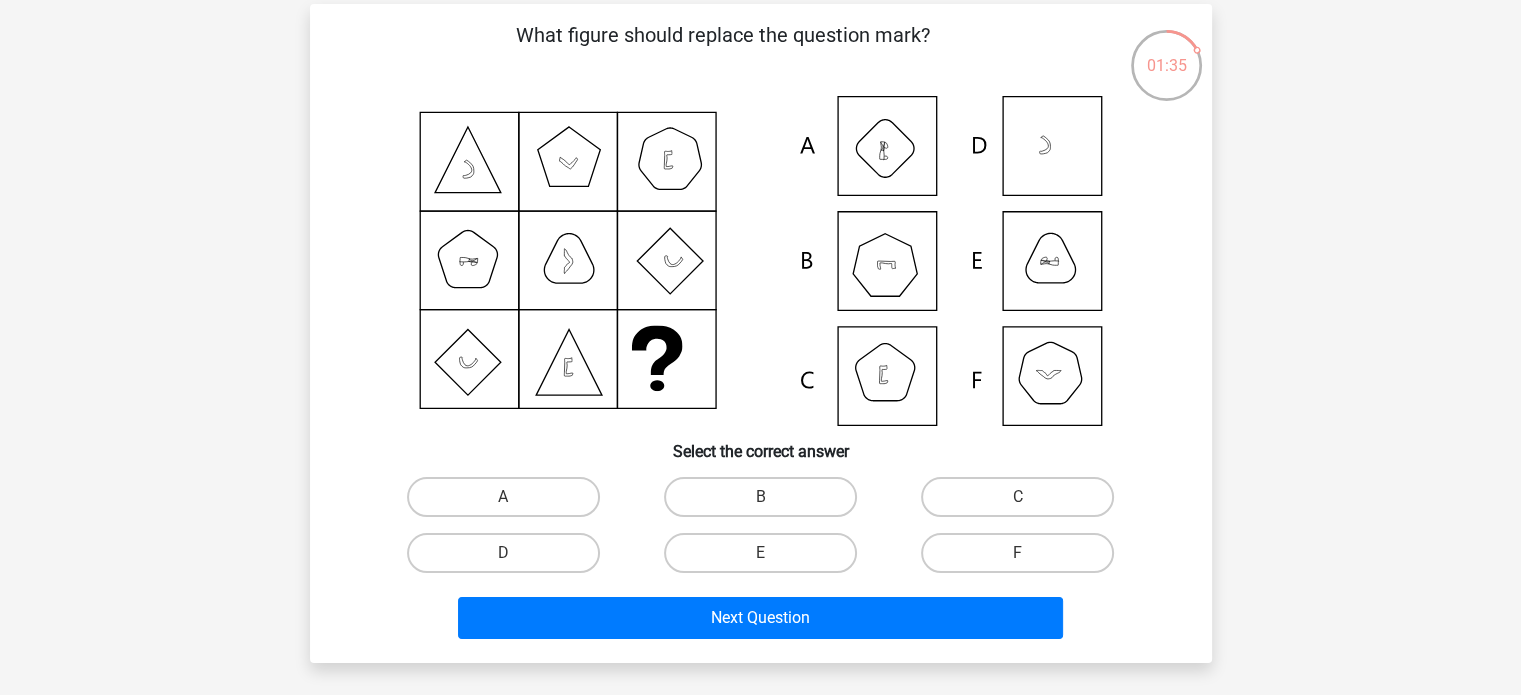 scroll, scrollTop: 90, scrollLeft: 0, axis: vertical 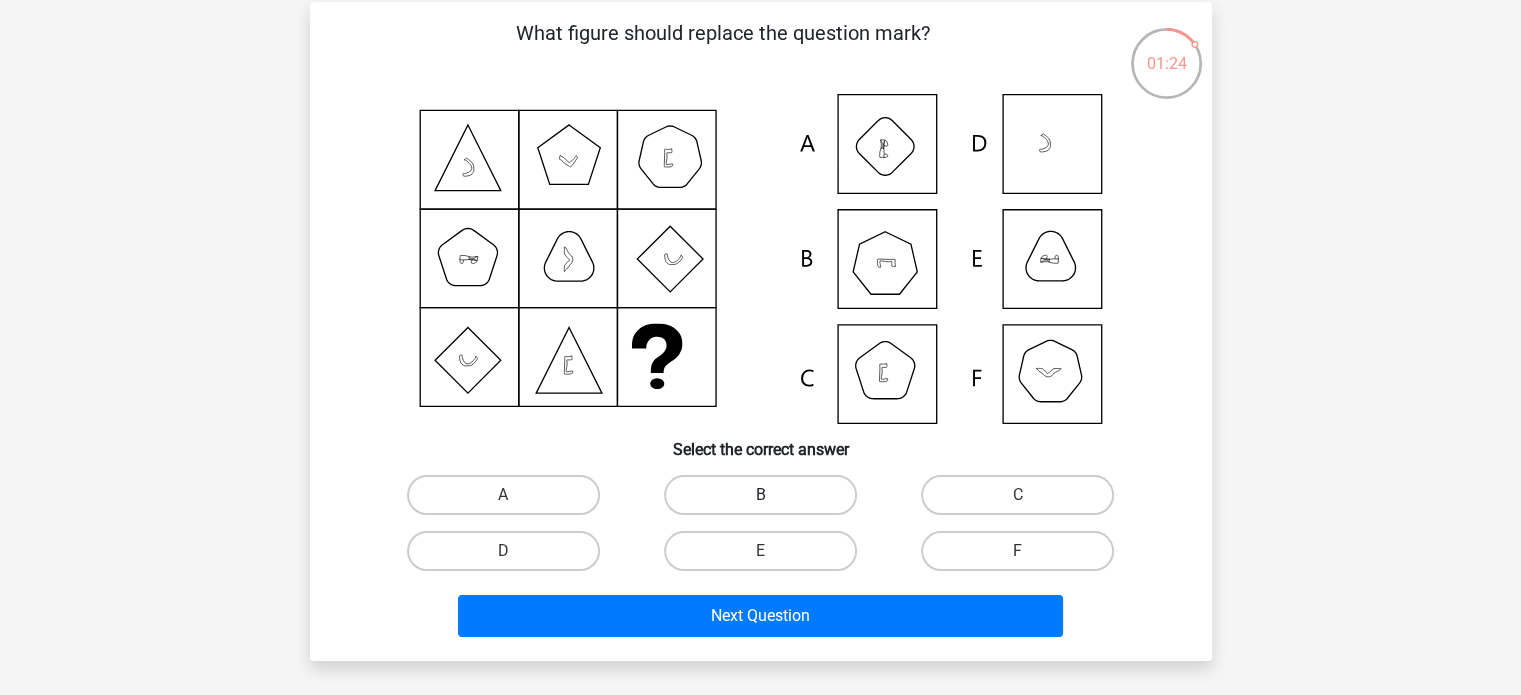 click on "B" at bounding box center [760, 495] 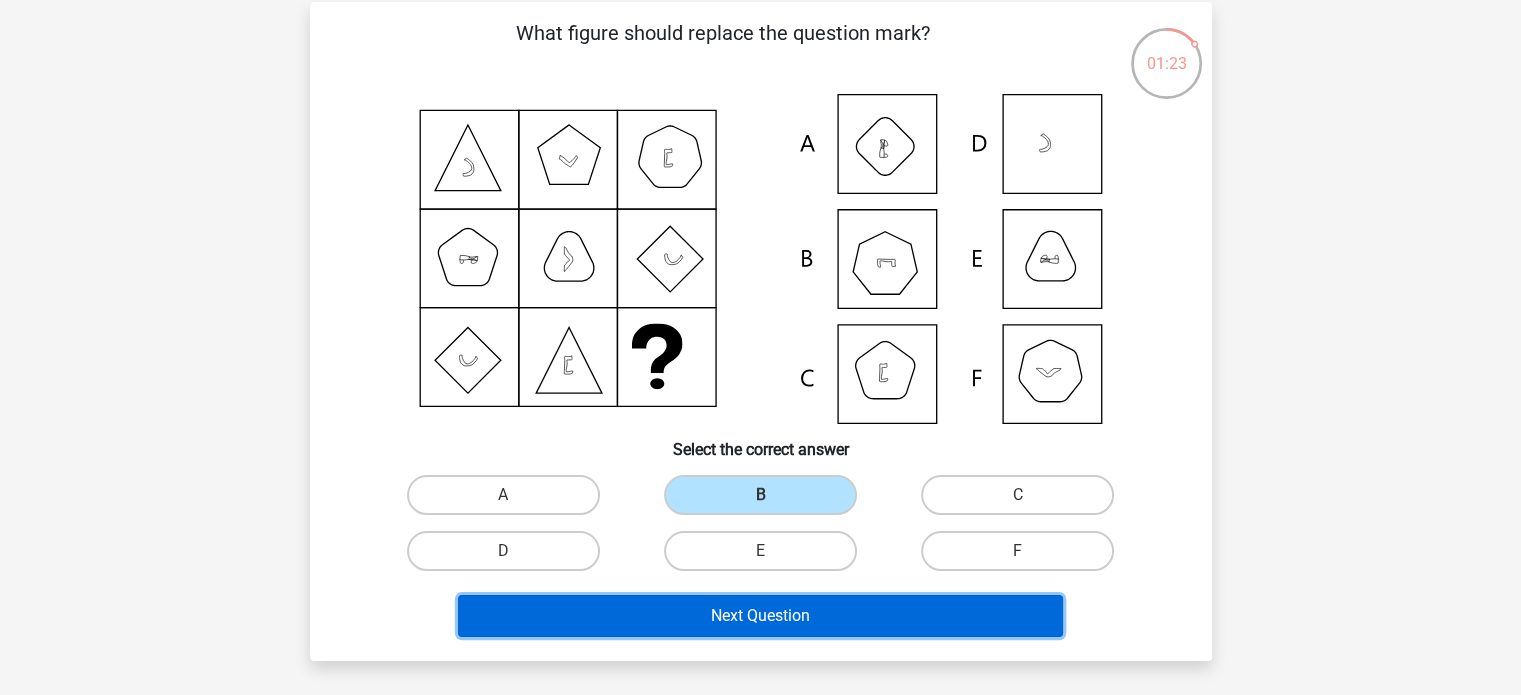 click on "Next Question" at bounding box center [760, 616] 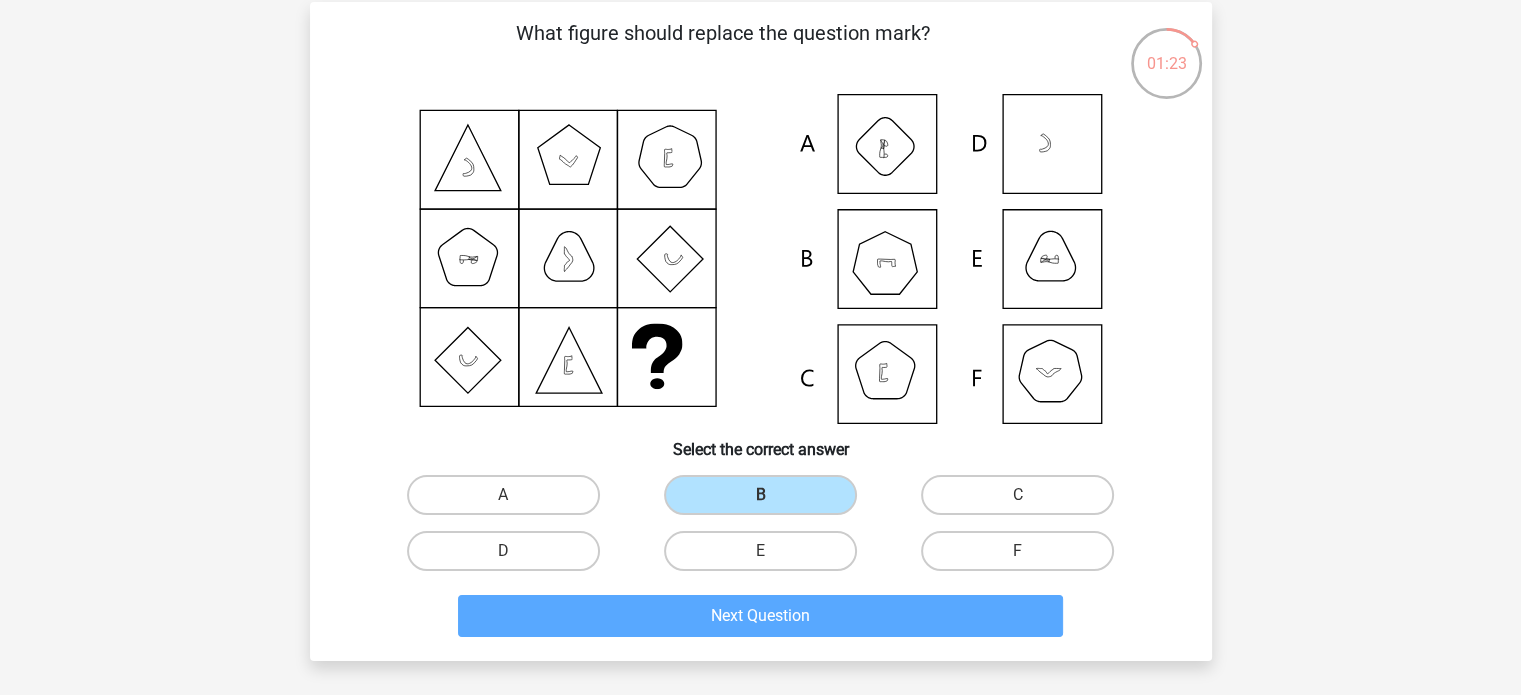 scroll, scrollTop: 92, scrollLeft: 0, axis: vertical 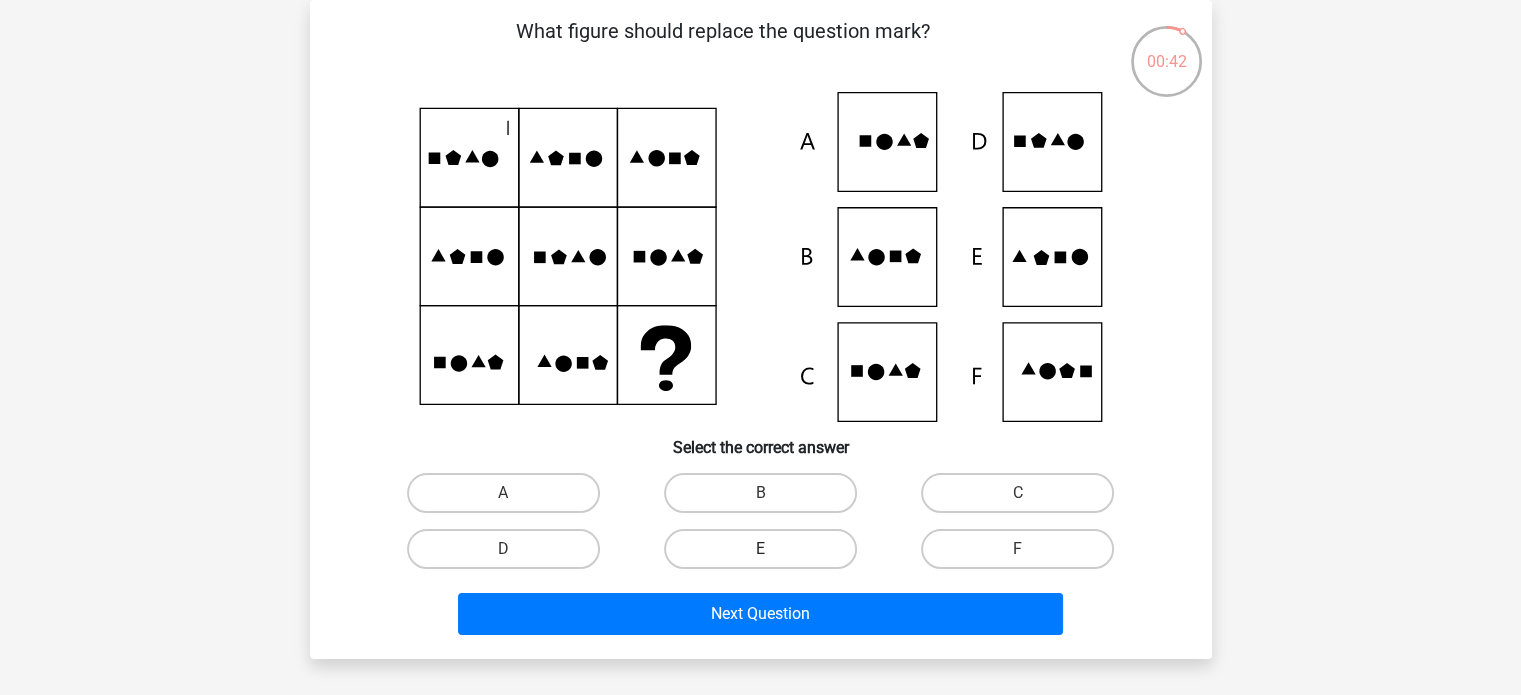 click on "E" at bounding box center (760, 549) 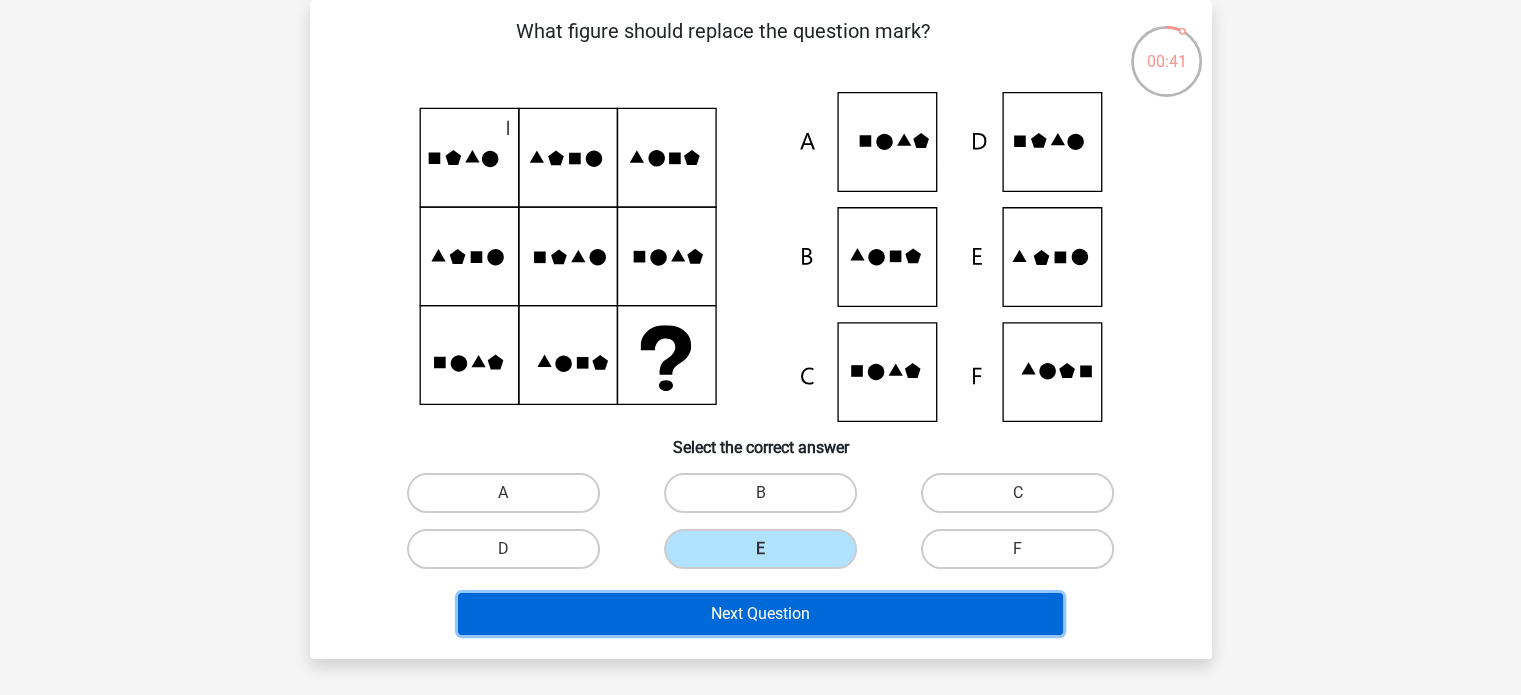 click on "Next Question" at bounding box center [760, 614] 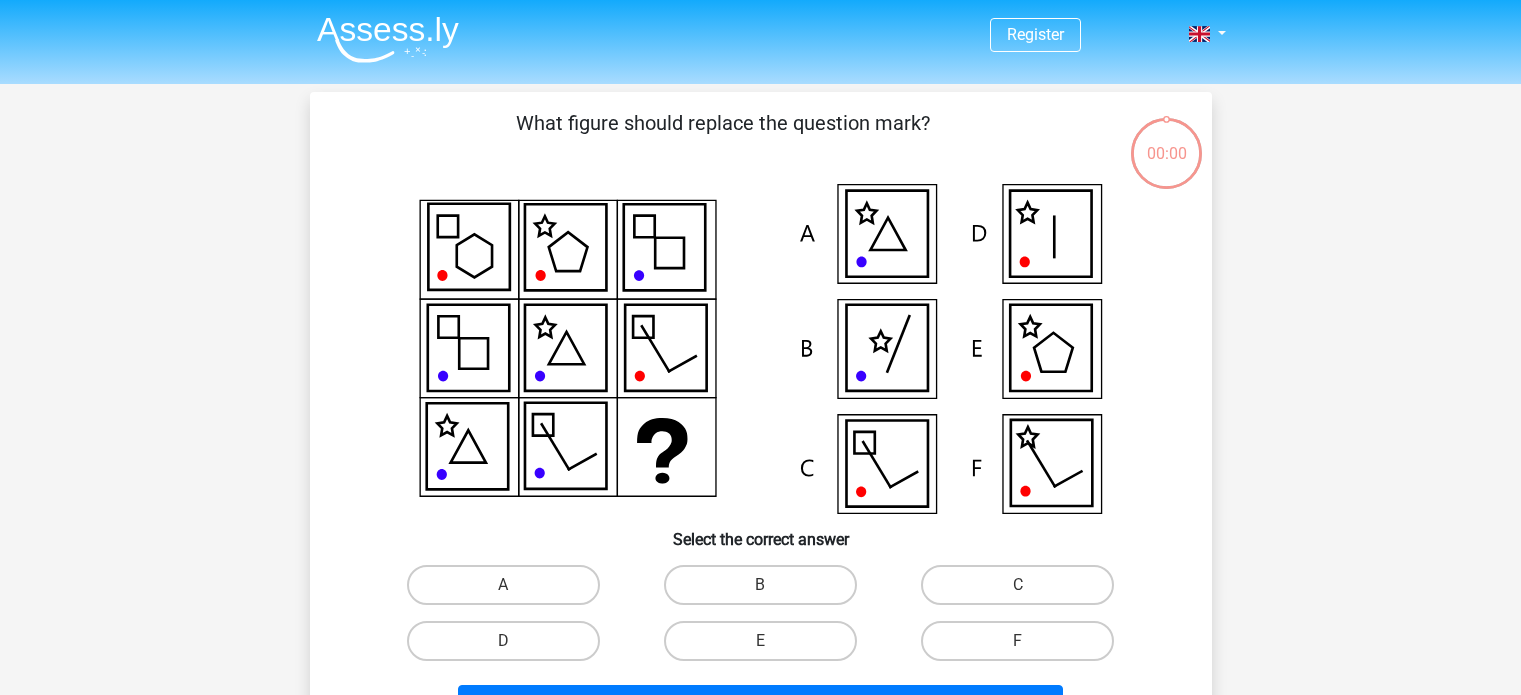 scroll, scrollTop: 92, scrollLeft: 0, axis: vertical 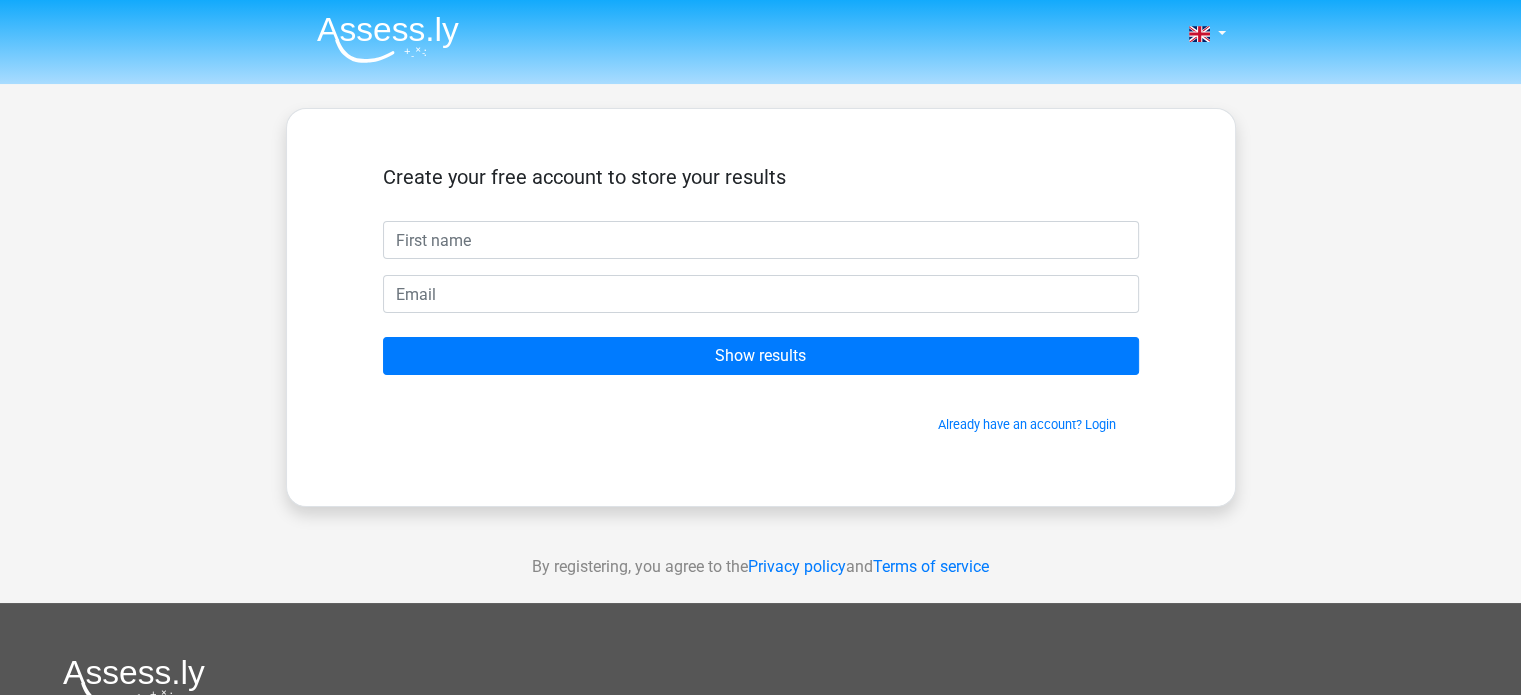 click at bounding box center [761, 240] 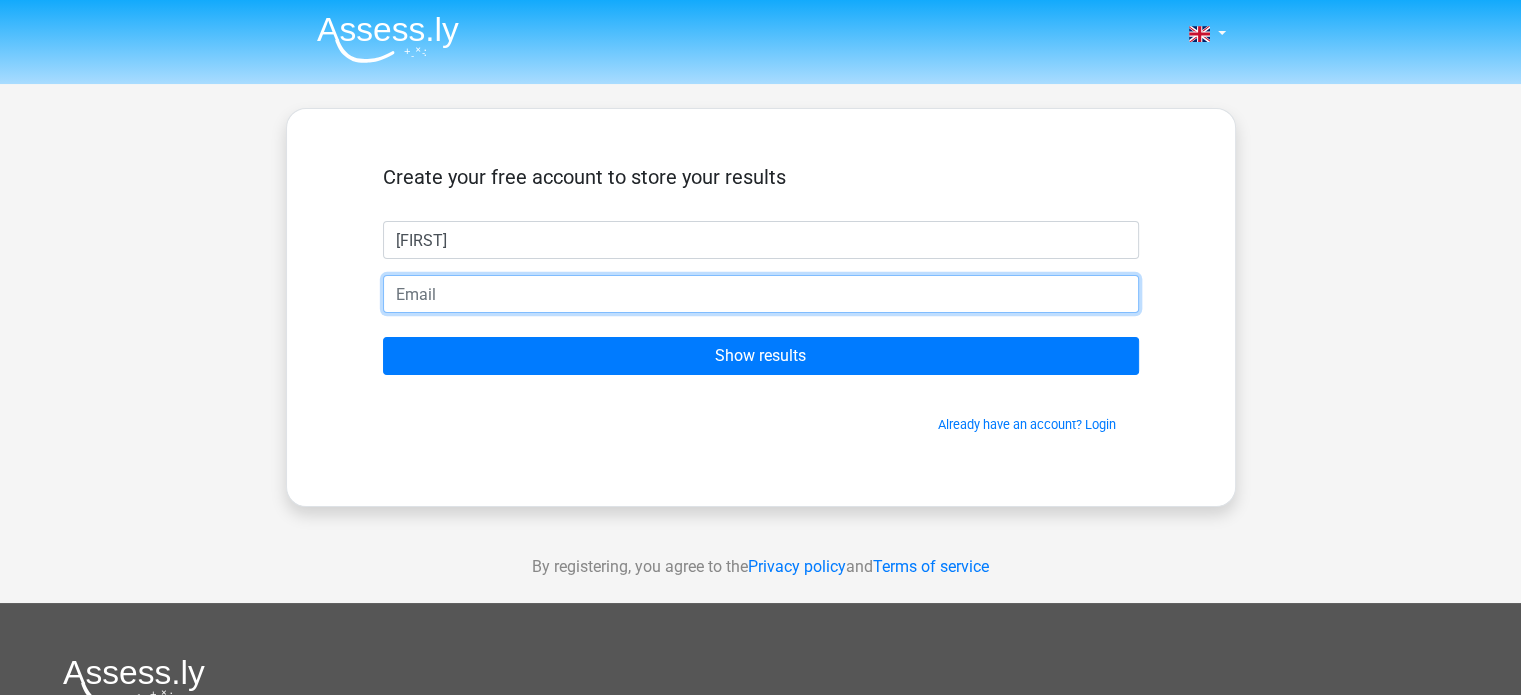 click at bounding box center (761, 294) 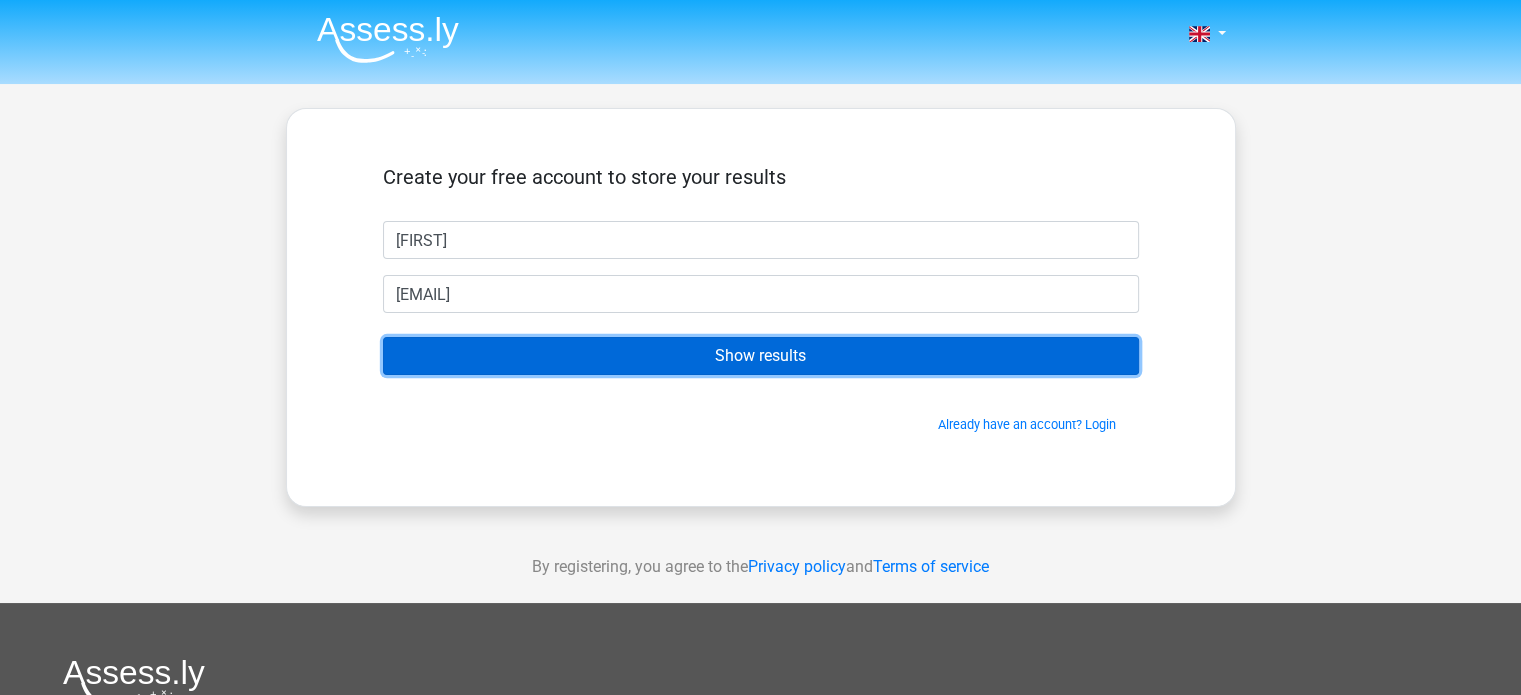 click on "Show results" at bounding box center (761, 356) 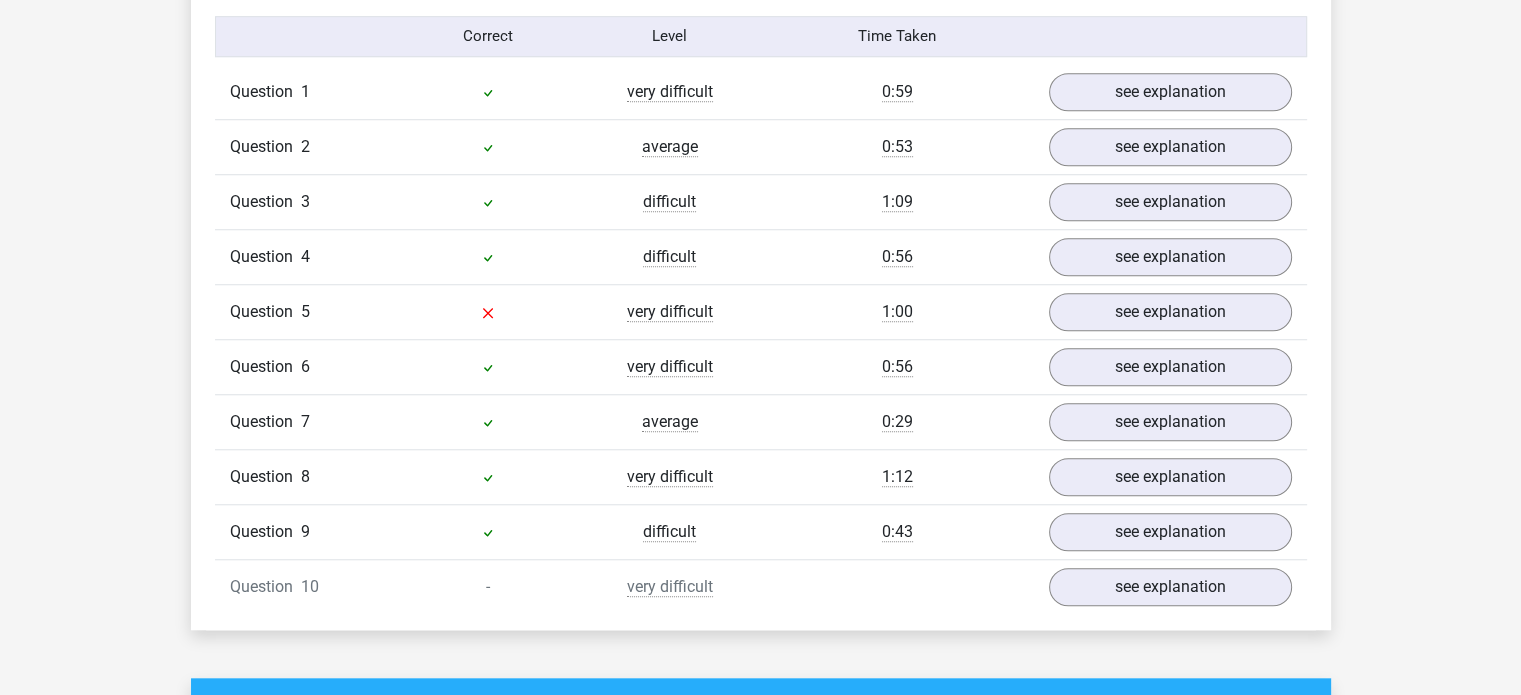 scroll, scrollTop: 1619, scrollLeft: 0, axis: vertical 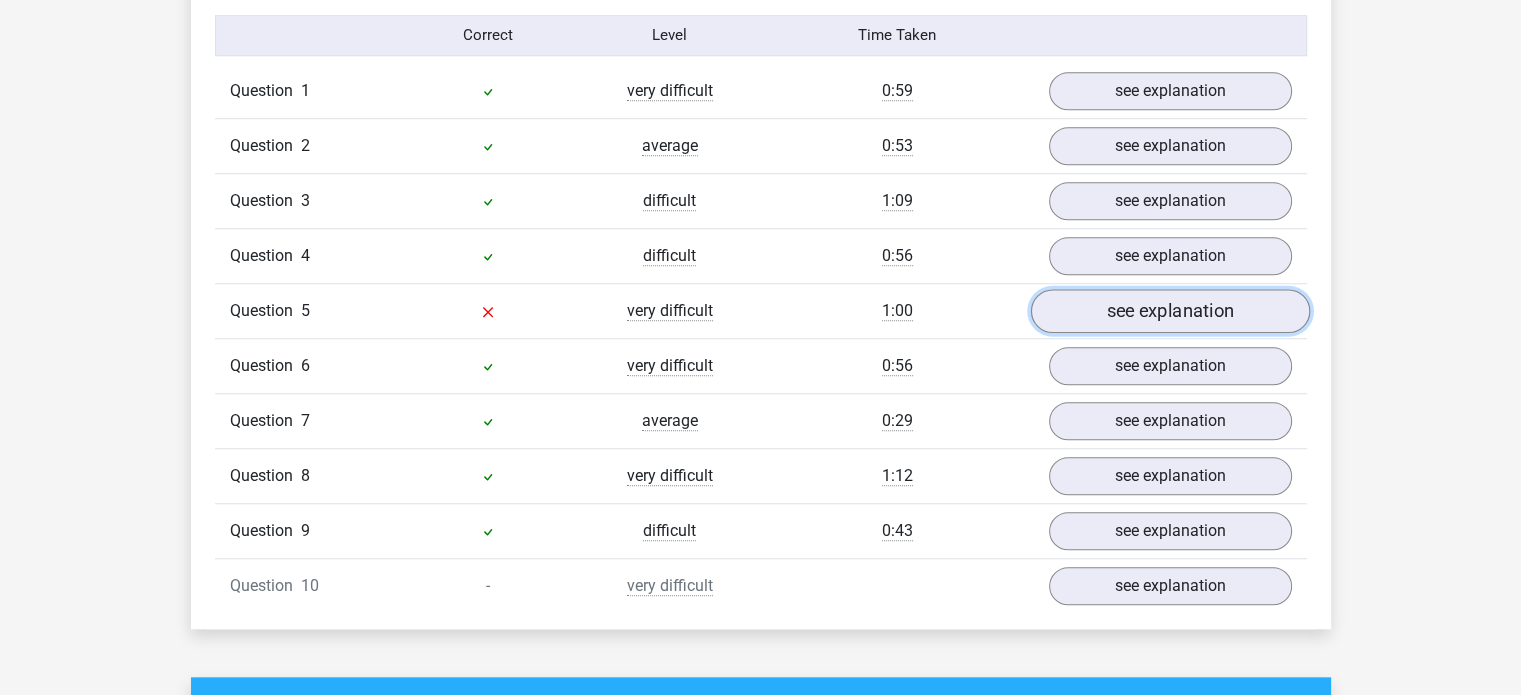 click on "see explanation" at bounding box center (1169, 311) 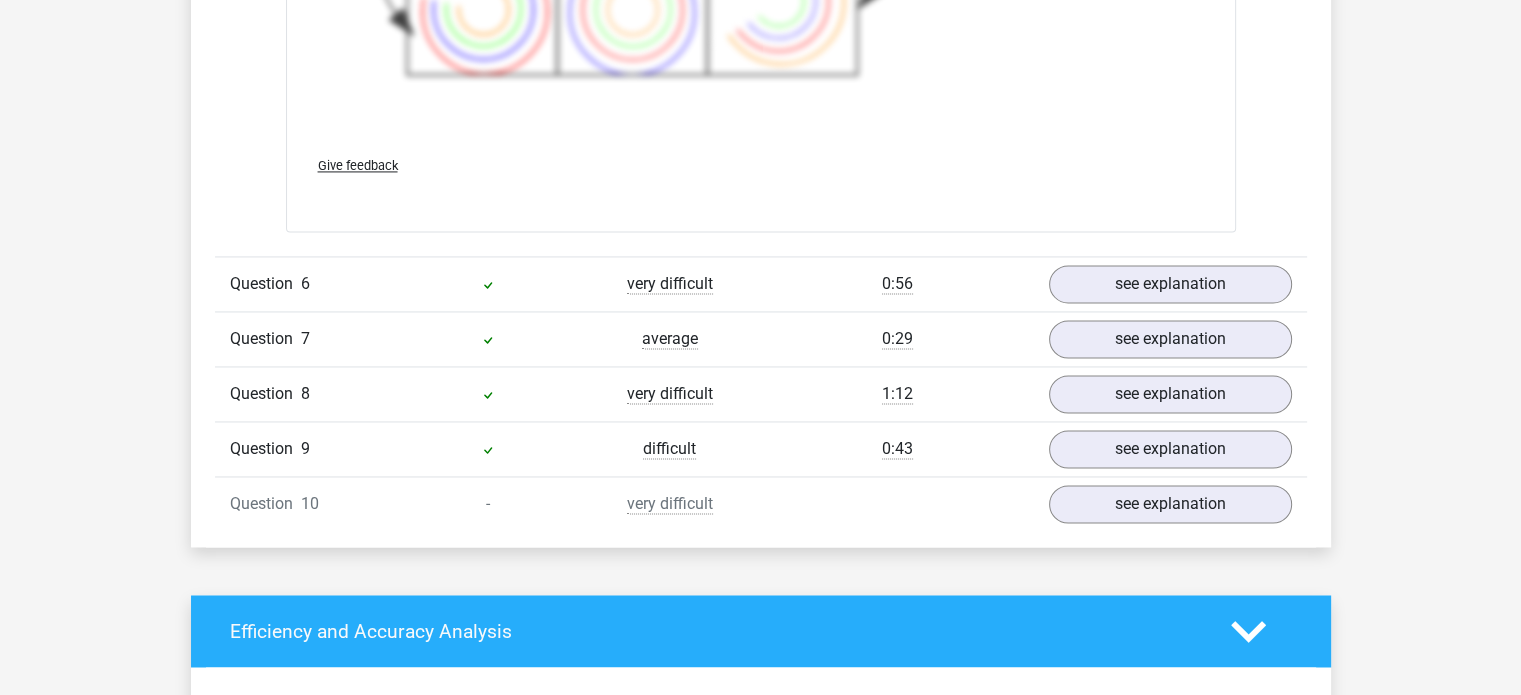 scroll, scrollTop: 3044, scrollLeft: 0, axis: vertical 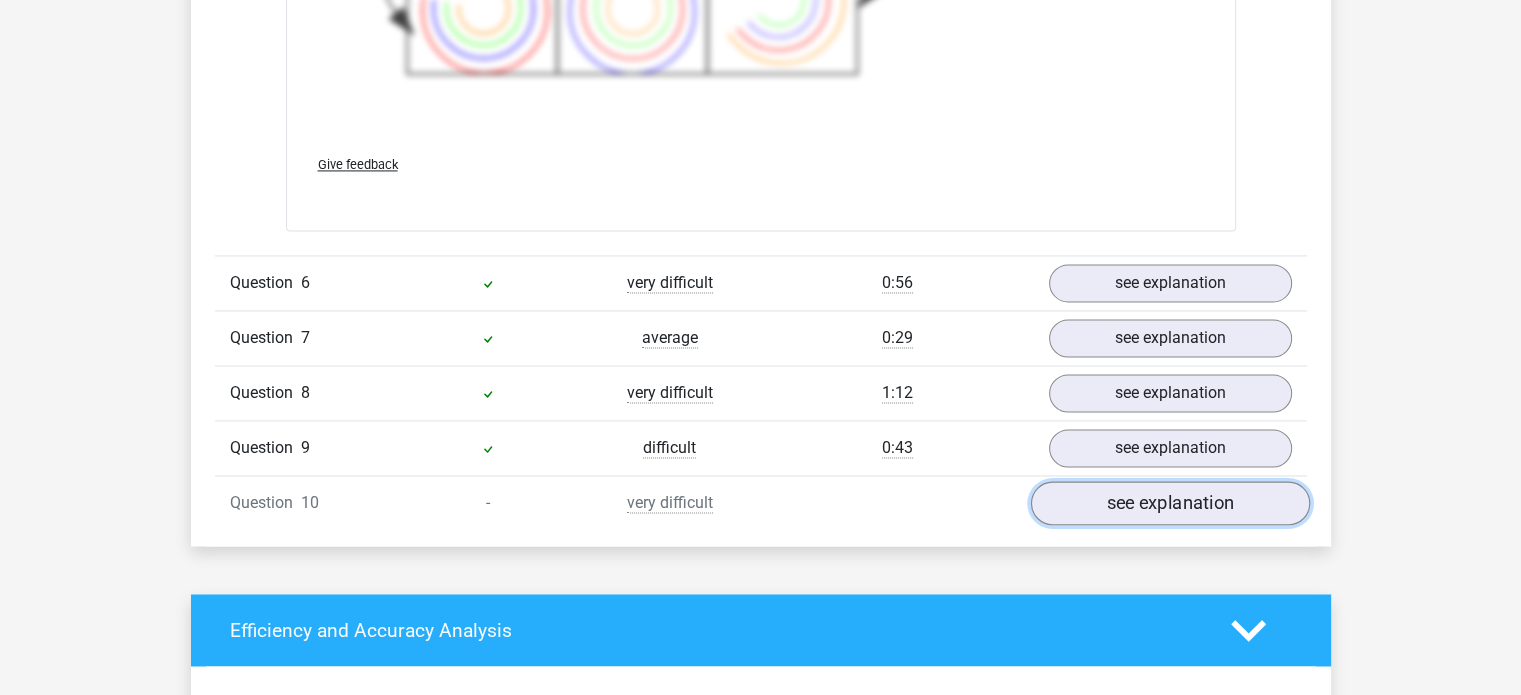 click on "see explanation" at bounding box center (1169, 503) 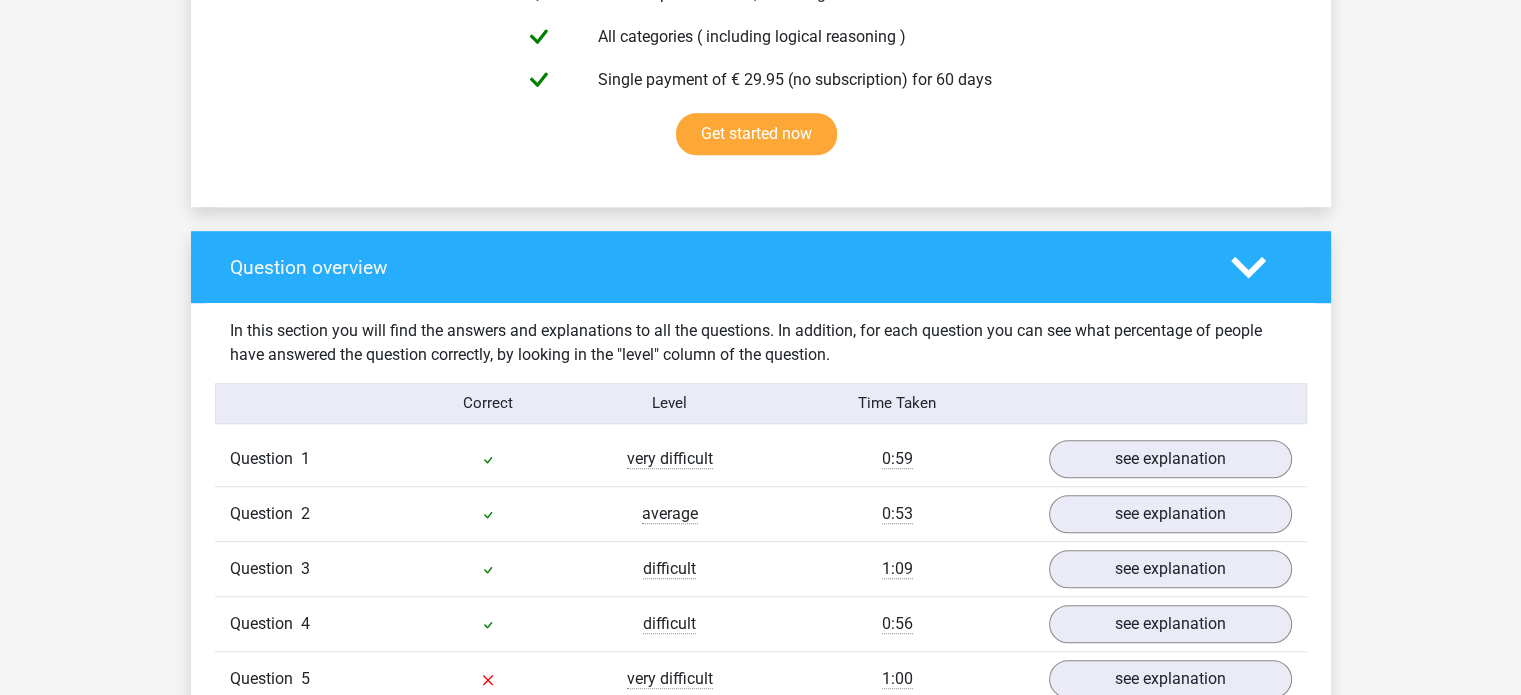 scroll, scrollTop: 1327, scrollLeft: 0, axis: vertical 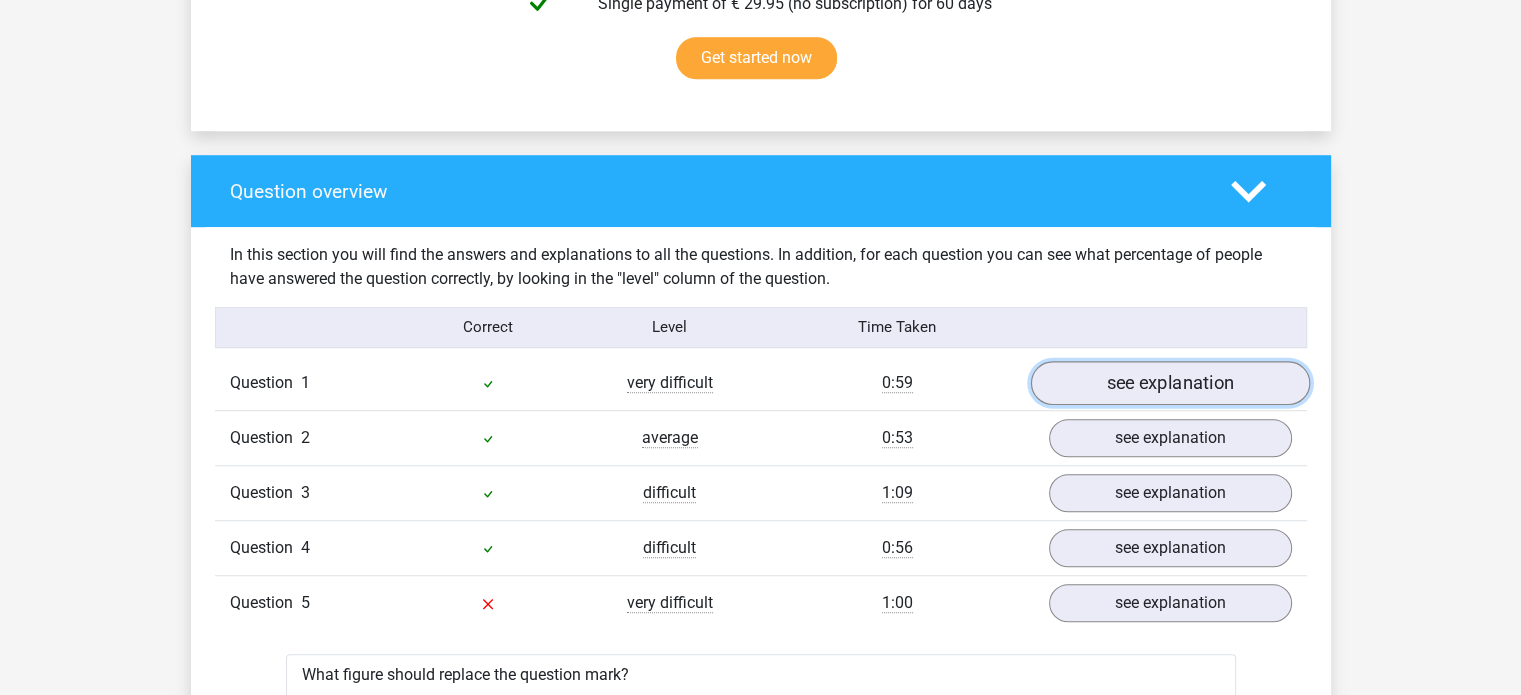 click on "see explanation" at bounding box center [1169, 383] 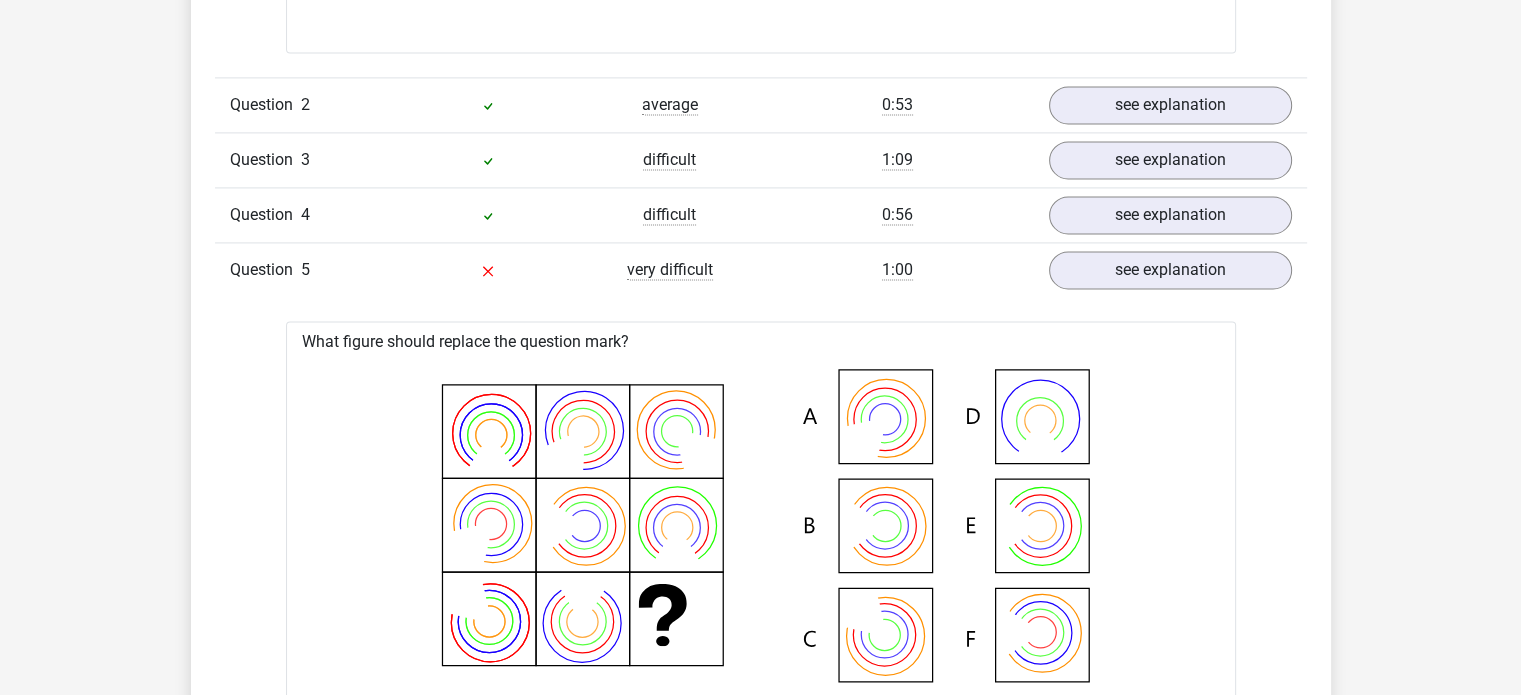scroll, scrollTop: 2932, scrollLeft: 0, axis: vertical 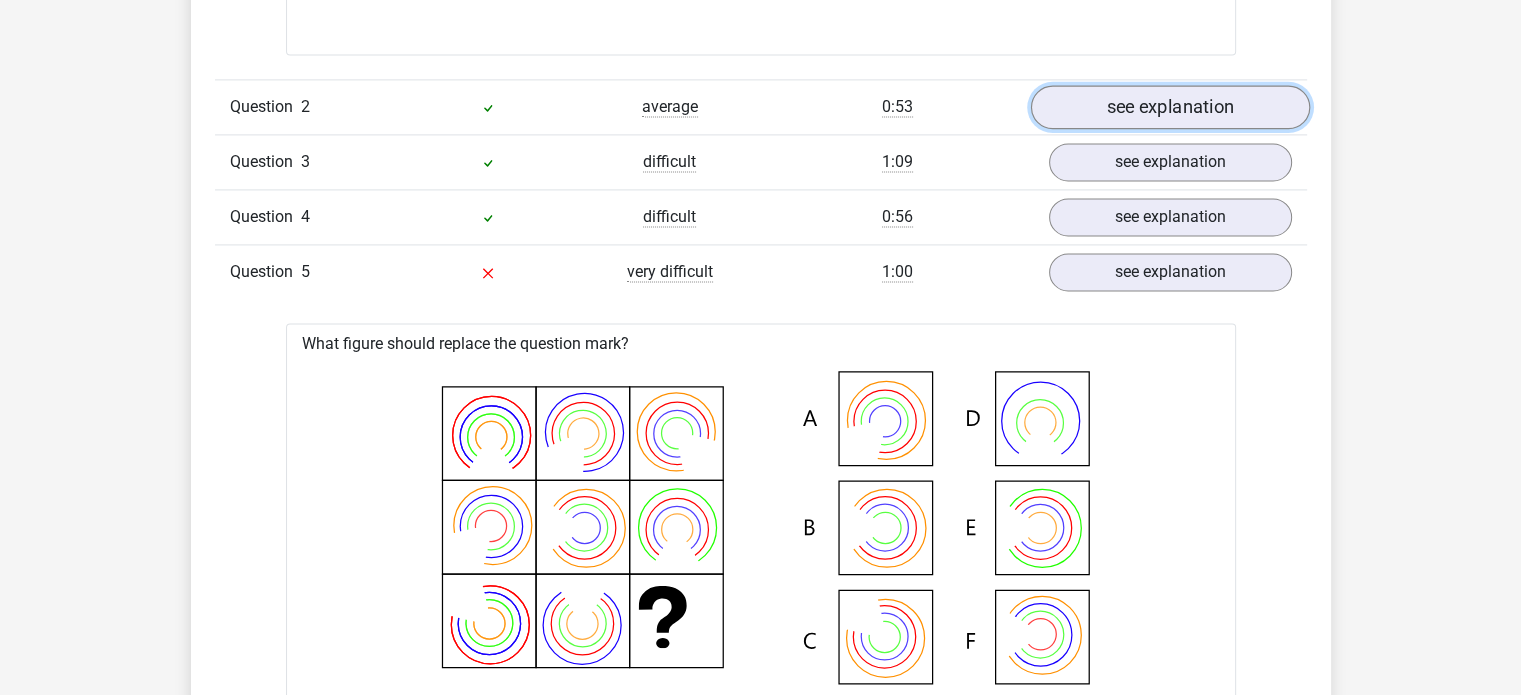 click on "see explanation" at bounding box center [1169, 107] 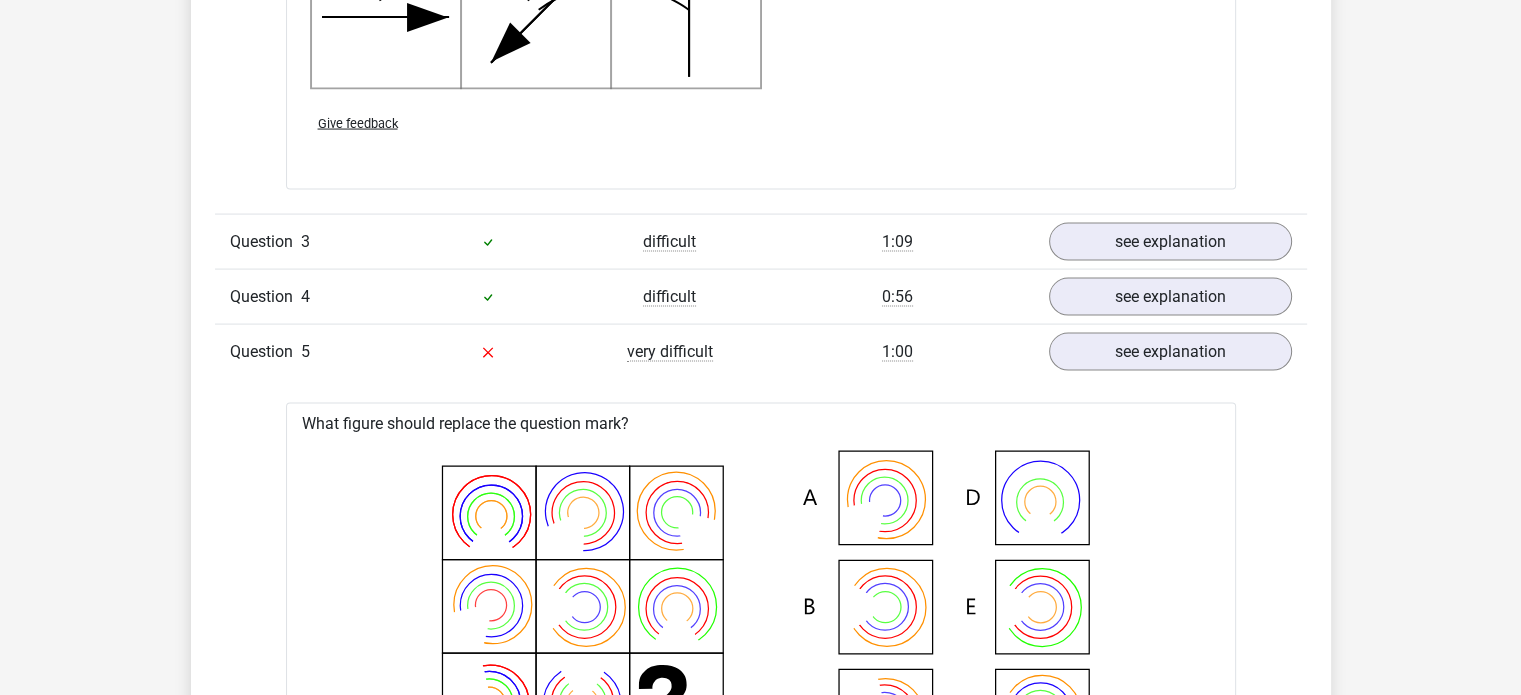 scroll, scrollTop: 4072, scrollLeft: 0, axis: vertical 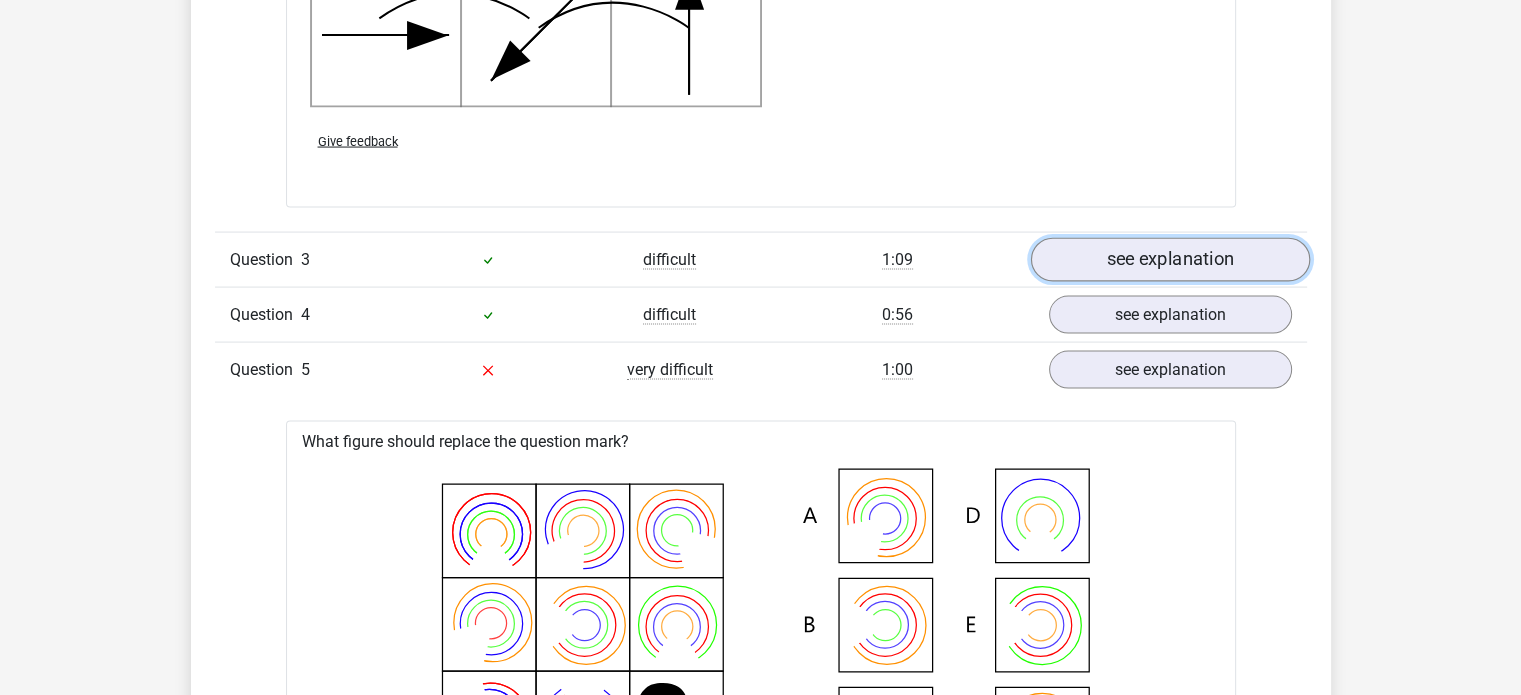 click on "see explanation" at bounding box center [1169, 260] 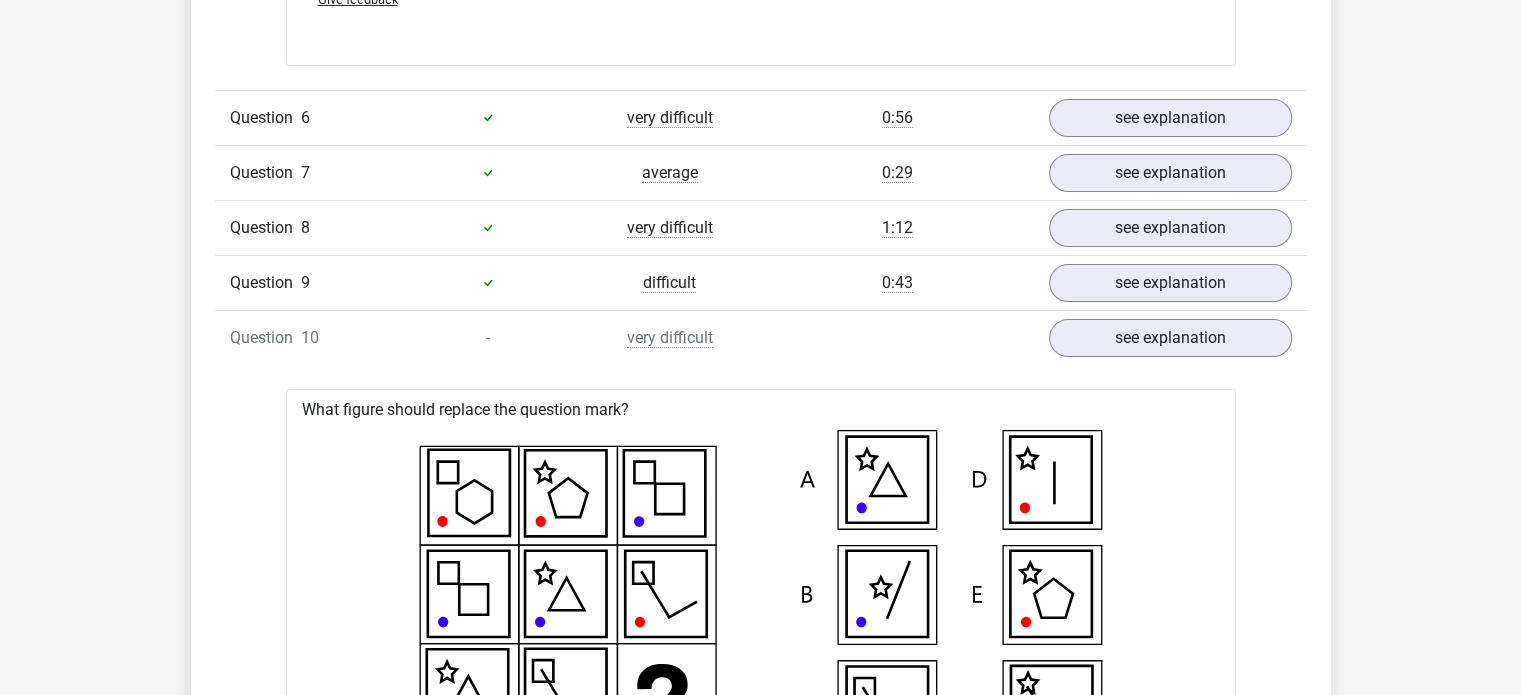 scroll, scrollTop: 7126, scrollLeft: 0, axis: vertical 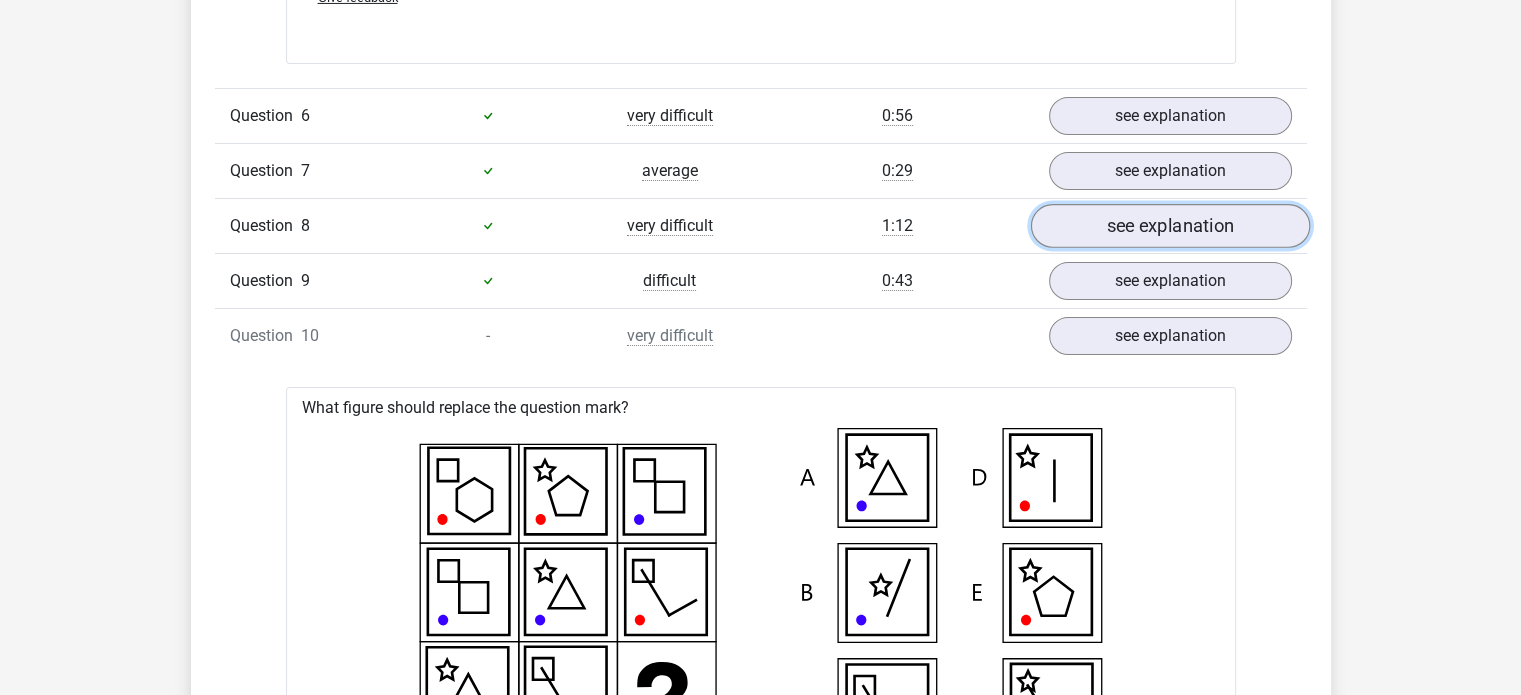 click on "see explanation" at bounding box center [1169, 226] 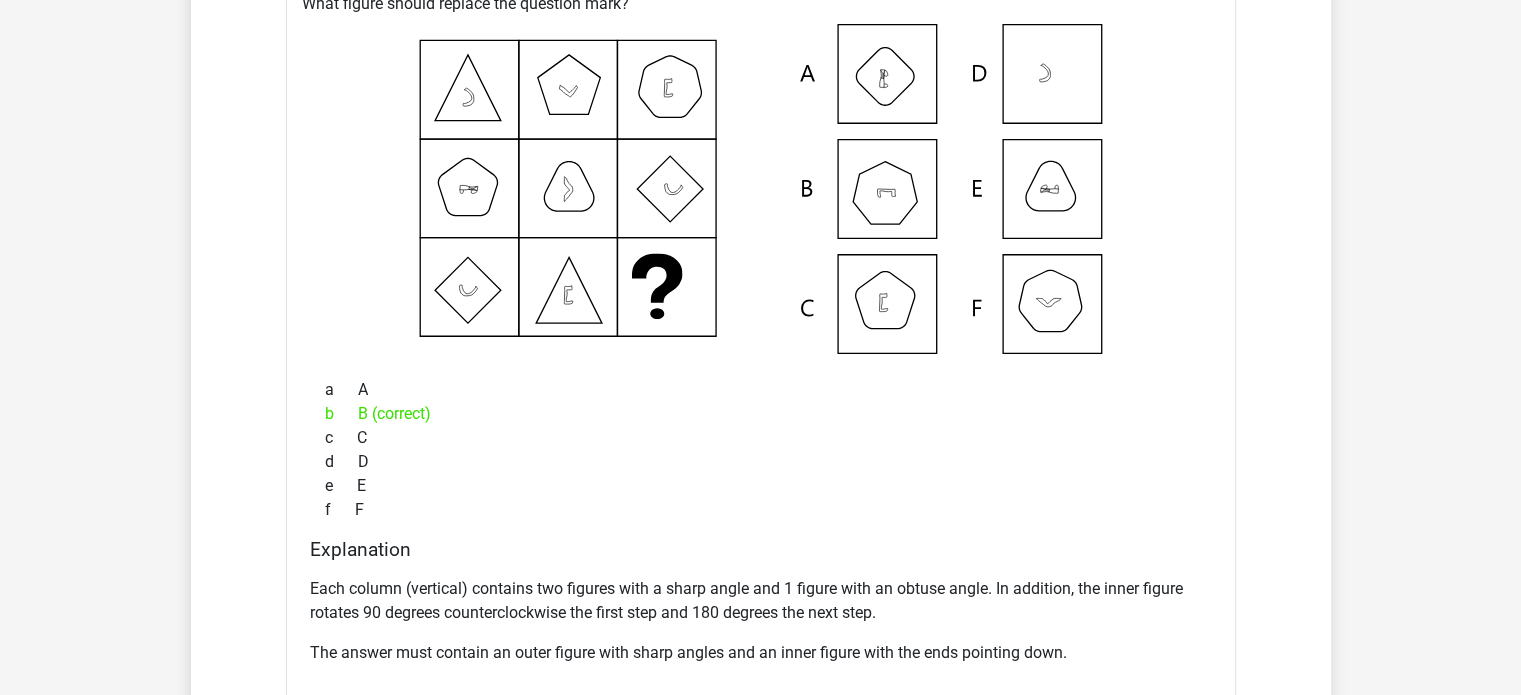 scroll, scrollTop: 7420, scrollLeft: 0, axis: vertical 